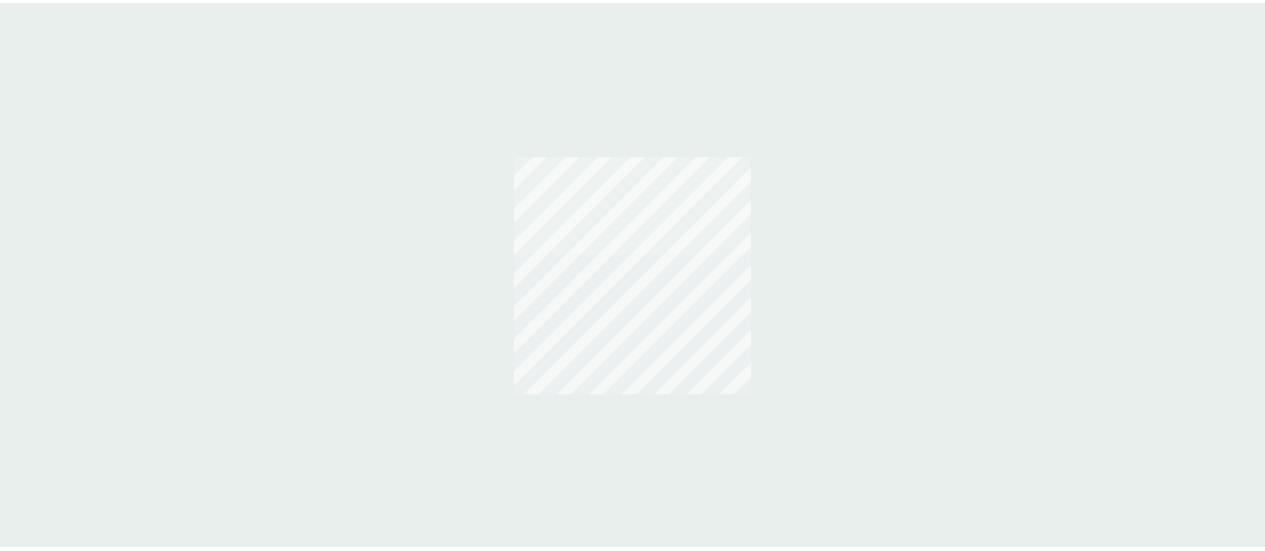 scroll, scrollTop: 0, scrollLeft: 0, axis: both 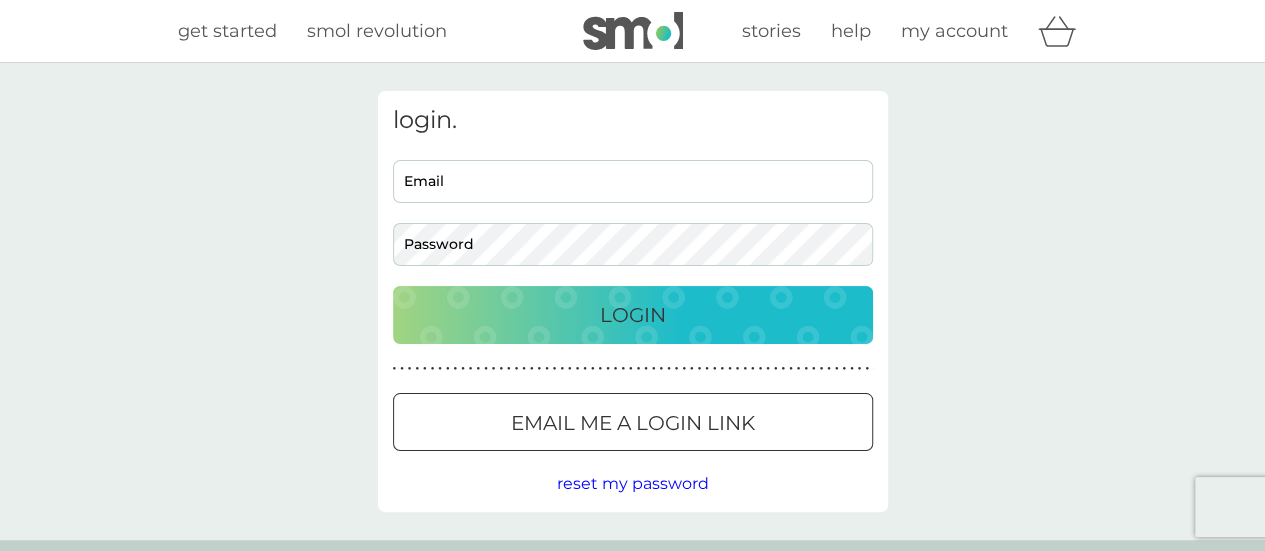 type on "[PERSON_NAME][EMAIL_ADDRESS][DOMAIN_NAME]" 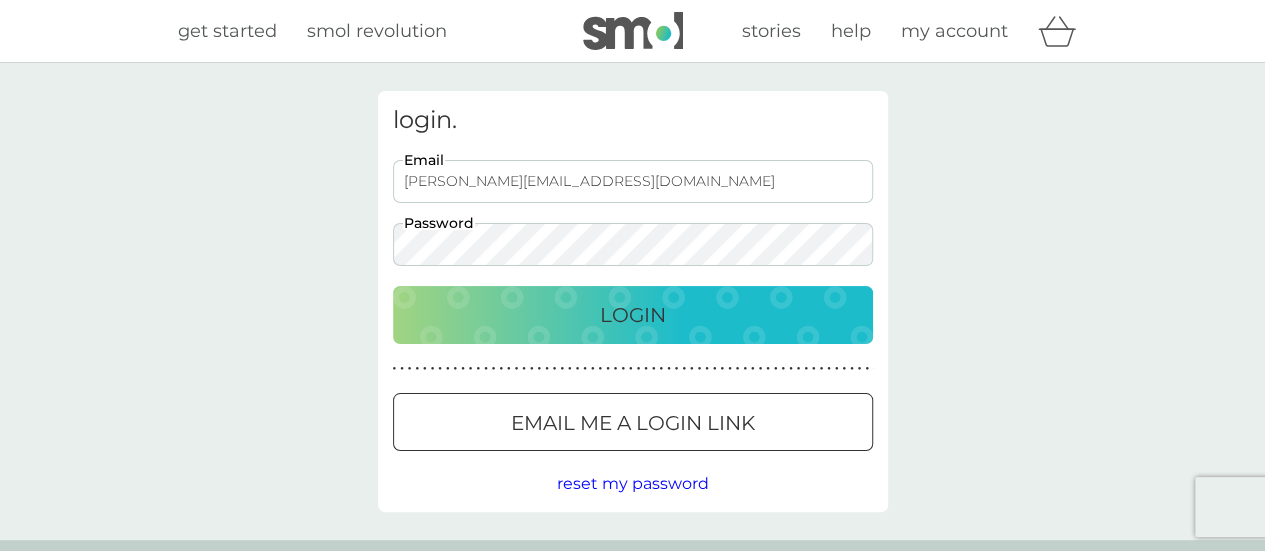 click on "amy.gent.92@gmail.com" at bounding box center [633, 181] 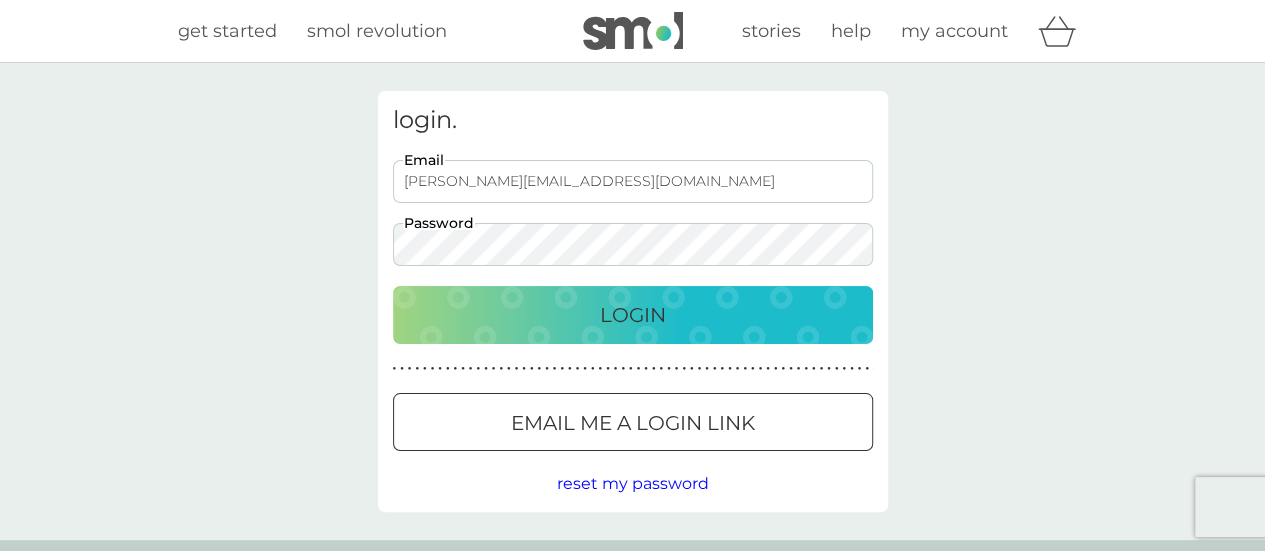 click on "login. amy.gent.92@gmail.com Email Password Login ● ● ● ● ● ● ● ● ● ● ● ● ● ● ● ● ● ● ● ● ● ● ● ● ● ● ● ● ● ● ● ● ● ● ● ● ● ● ● ● ● ● ● ● ● ● ● ● ● ● ● ● ● ● ● ● ● ● ● ● ● ● ● ● ● ● ● ● ● ● Email me a login link reset my password" at bounding box center (632, 301) 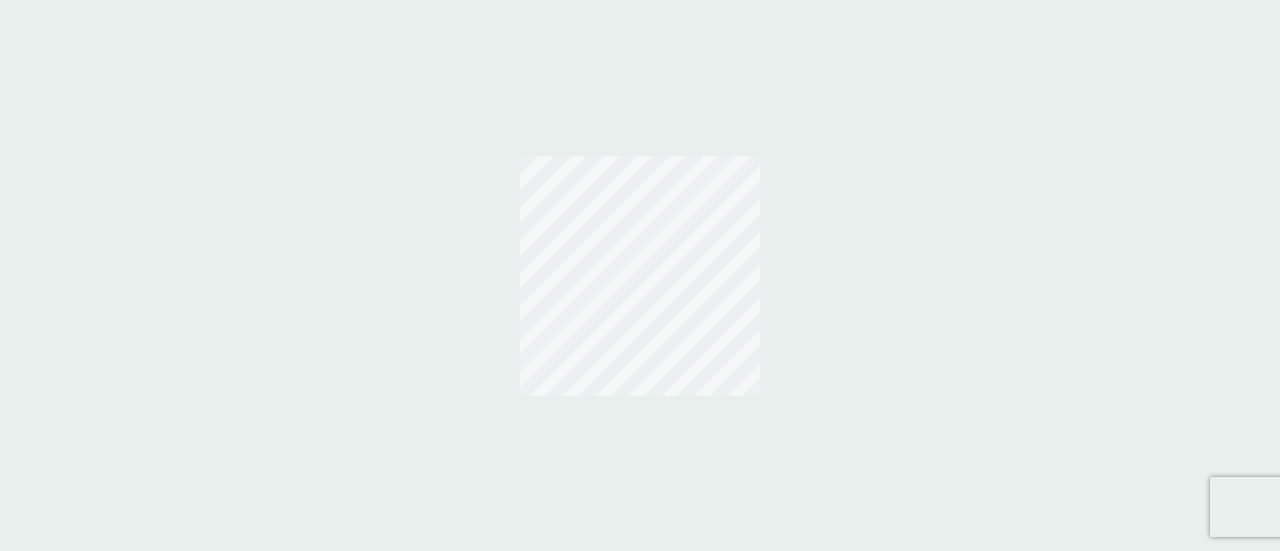 scroll, scrollTop: 0, scrollLeft: 0, axis: both 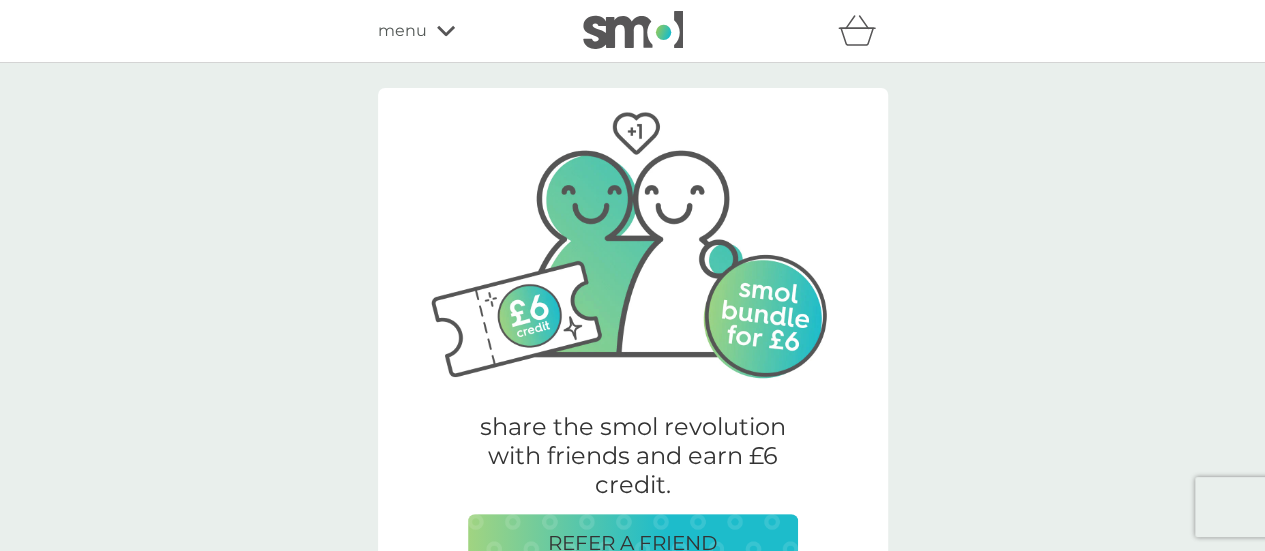 click on "refer a friend & you BOTH save smol impact smol shop your smol plans your upcoming orders your details order history logout menu" at bounding box center [633, 31] 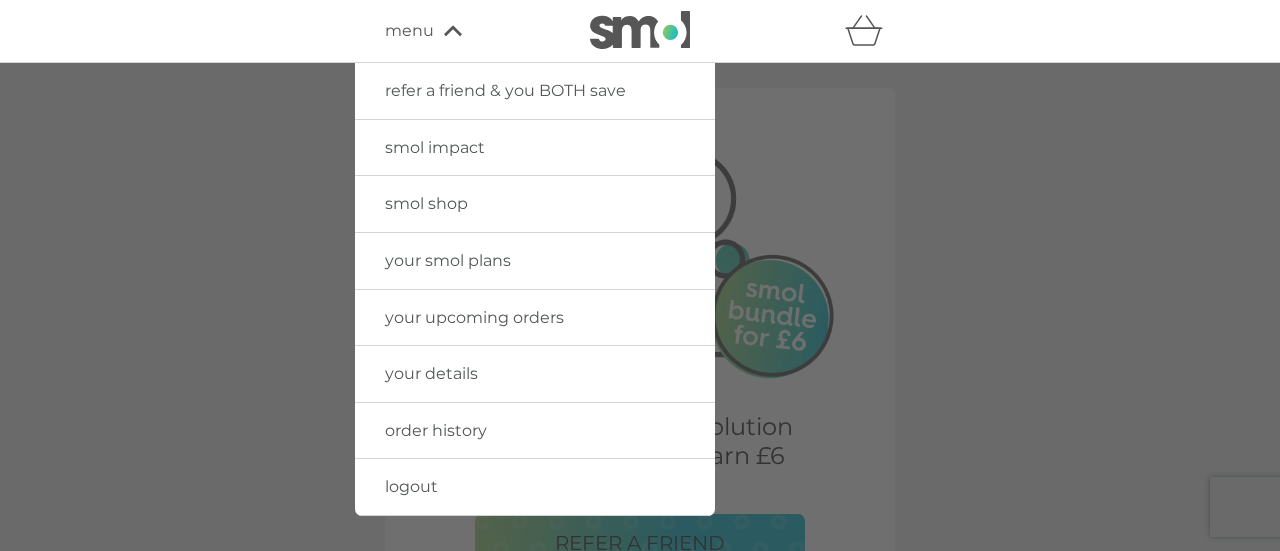 click on "your upcoming orders" at bounding box center (474, 317) 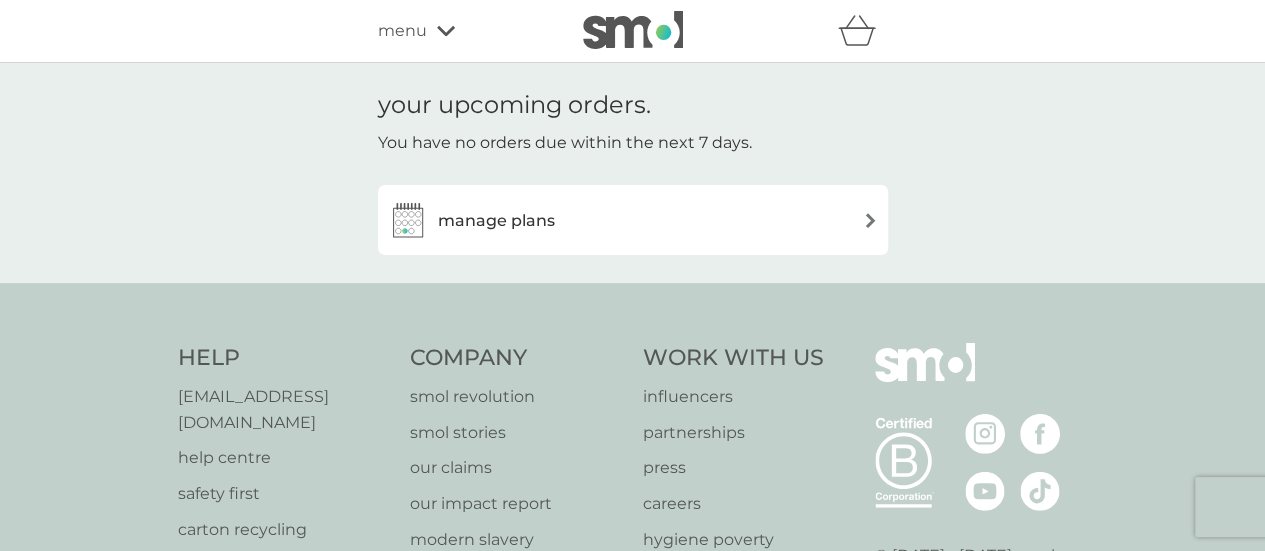 click on "manage plans" at bounding box center (633, 220) 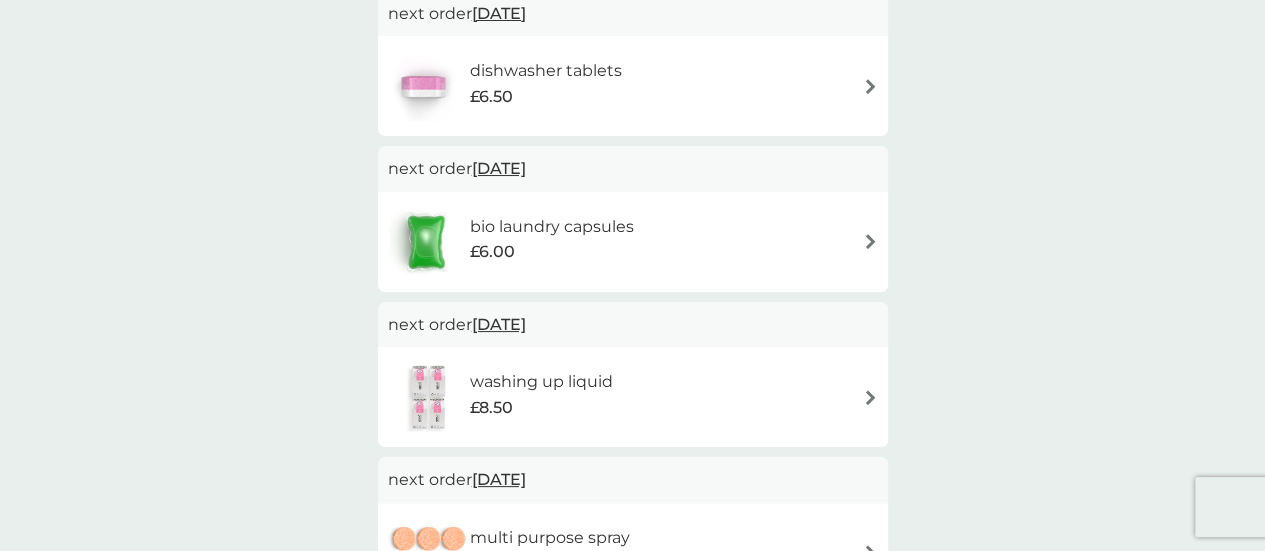 scroll, scrollTop: 0, scrollLeft: 0, axis: both 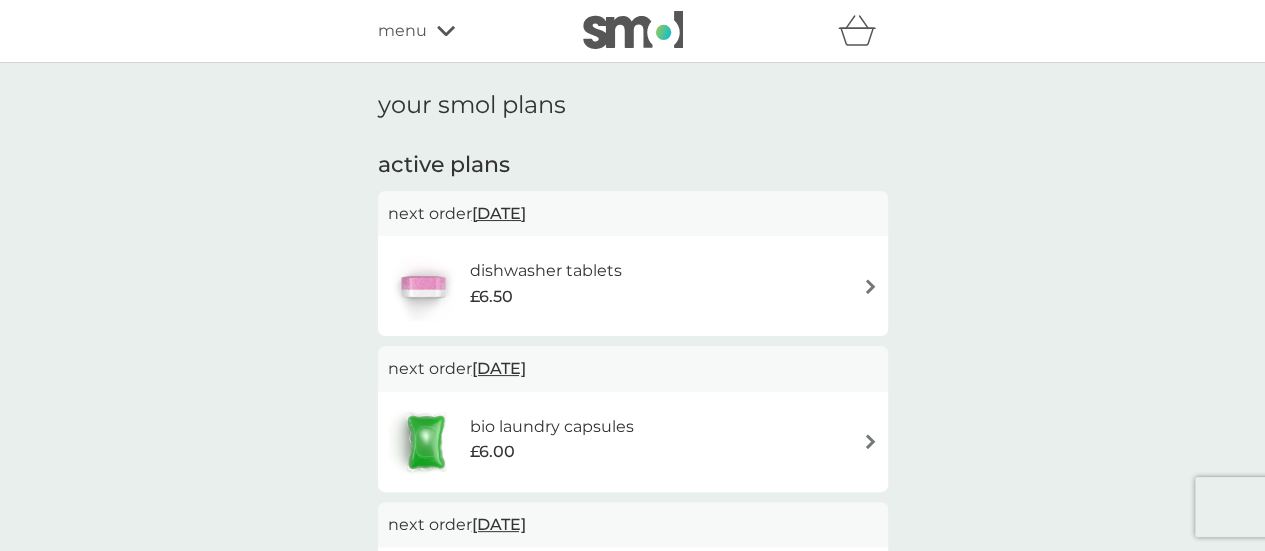 click on "dishwasher tablets £6.50" at bounding box center (633, 286) 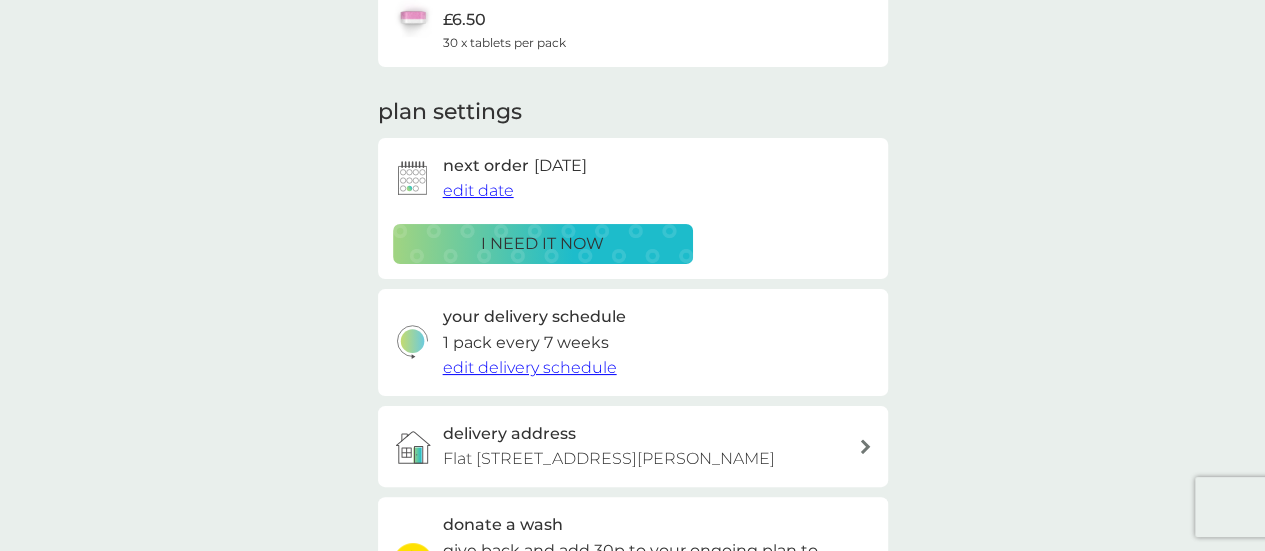 scroll, scrollTop: 100, scrollLeft: 0, axis: vertical 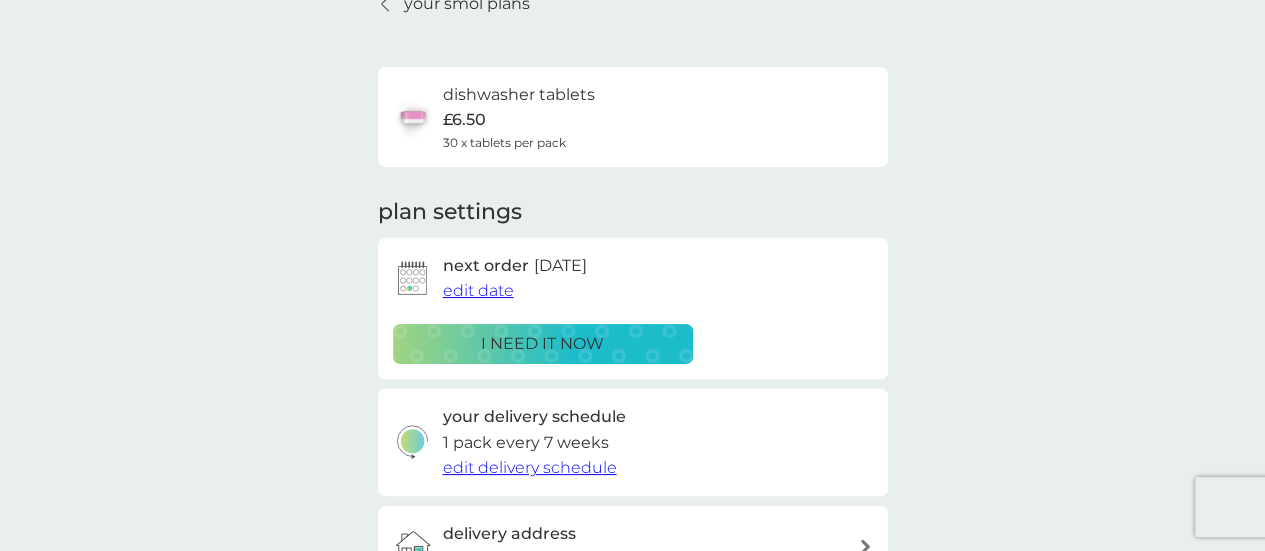 click on "i need it now" at bounding box center (543, 344) 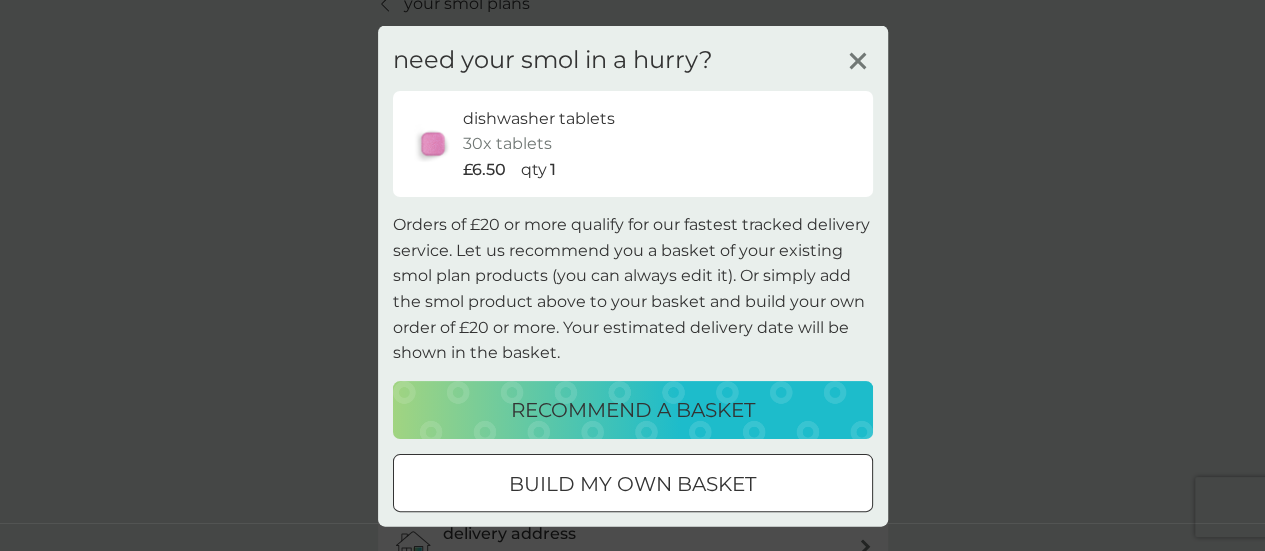 scroll, scrollTop: 96, scrollLeft: 0, axis: vertical 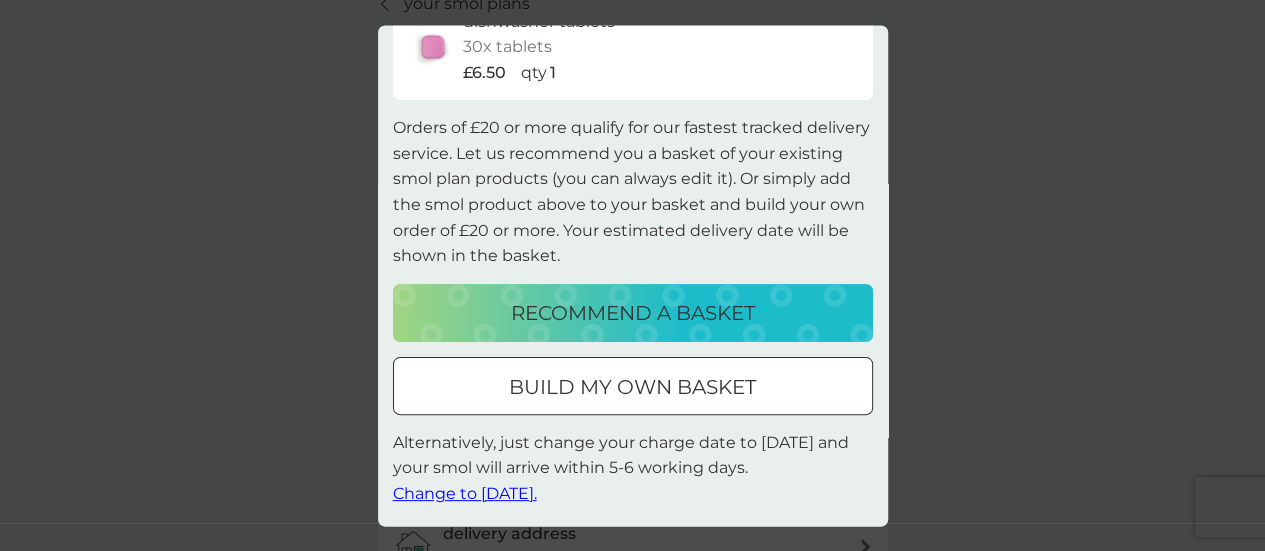 click on "build my own basket" at bounding box center [632, 387] 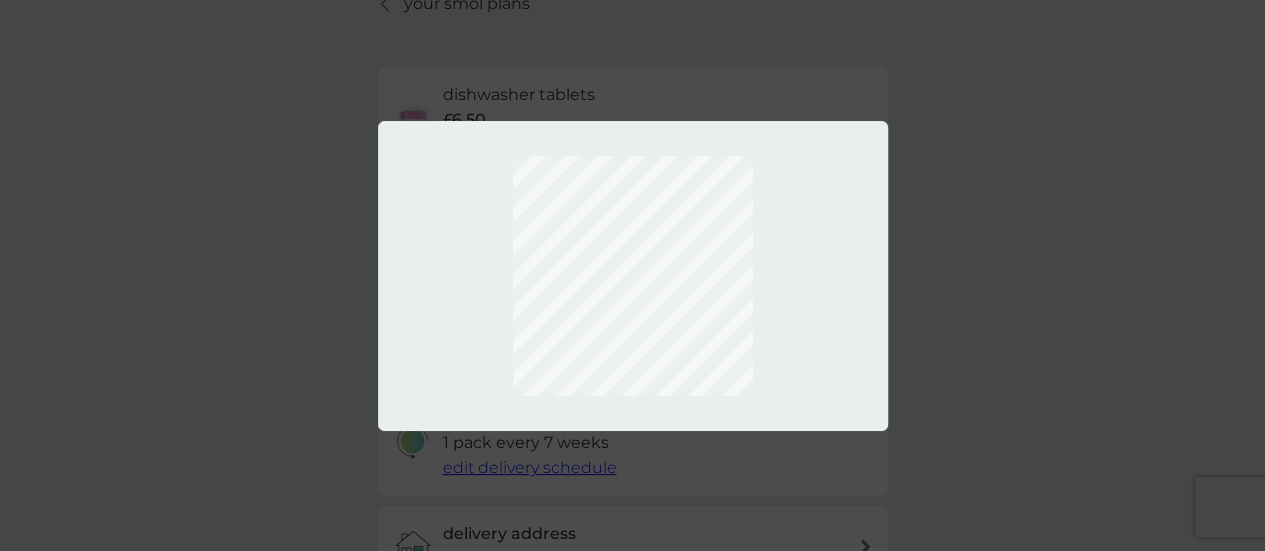 scroll, scrollTop: 0, scrollLeft: 0, axis: both 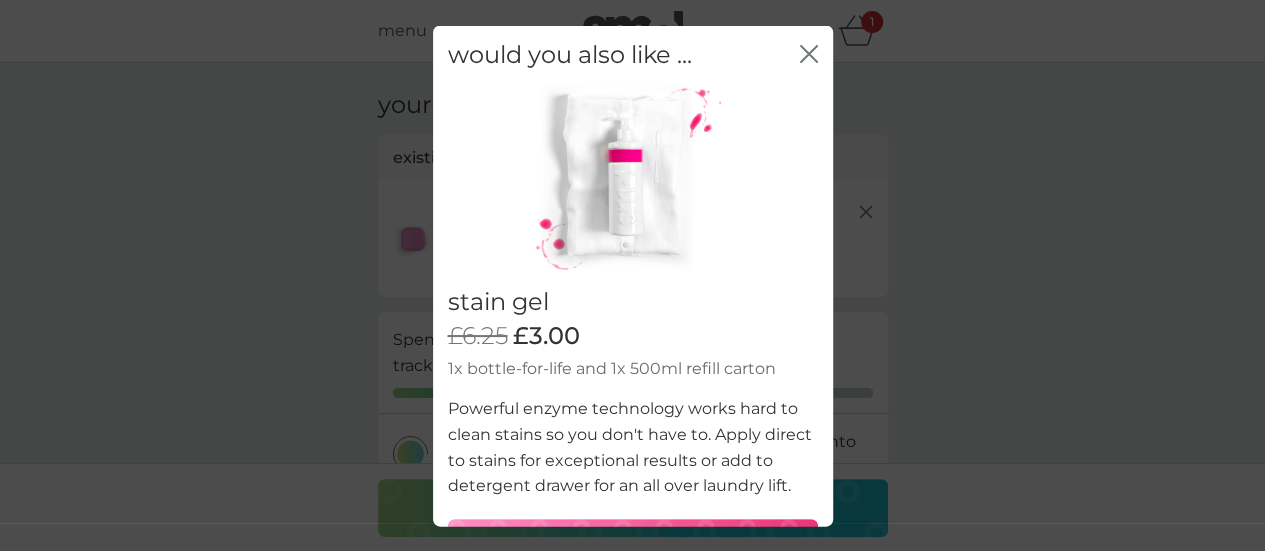 click on "close" 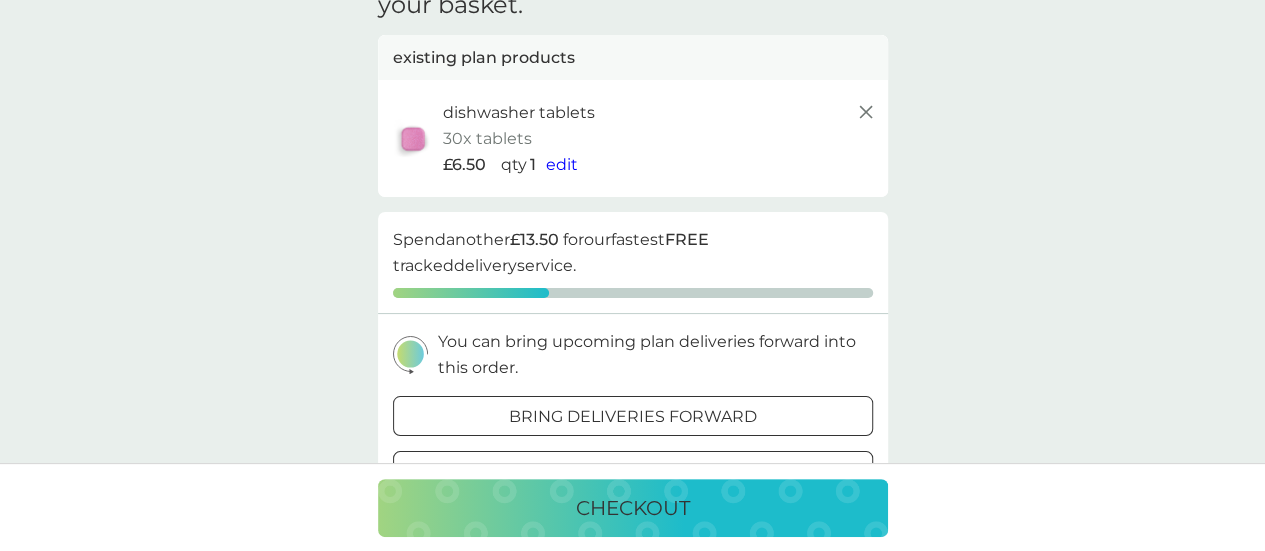 scroll, scrollTop: 200, scrollLeft: 0, axis: vertical 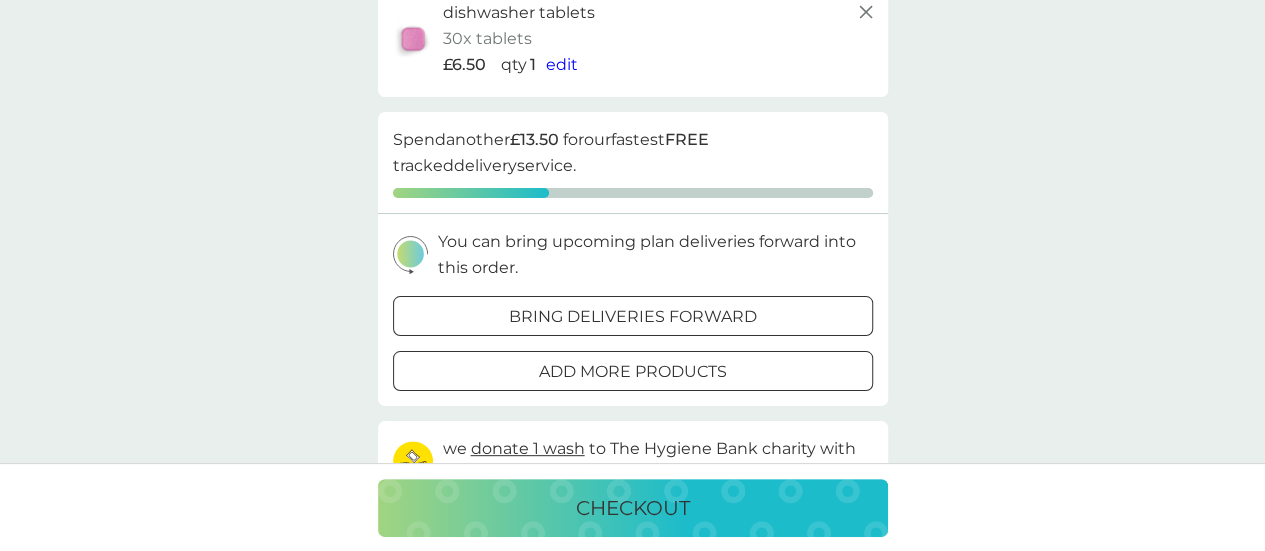 click on "add more products" at bounding box center (633, 372) 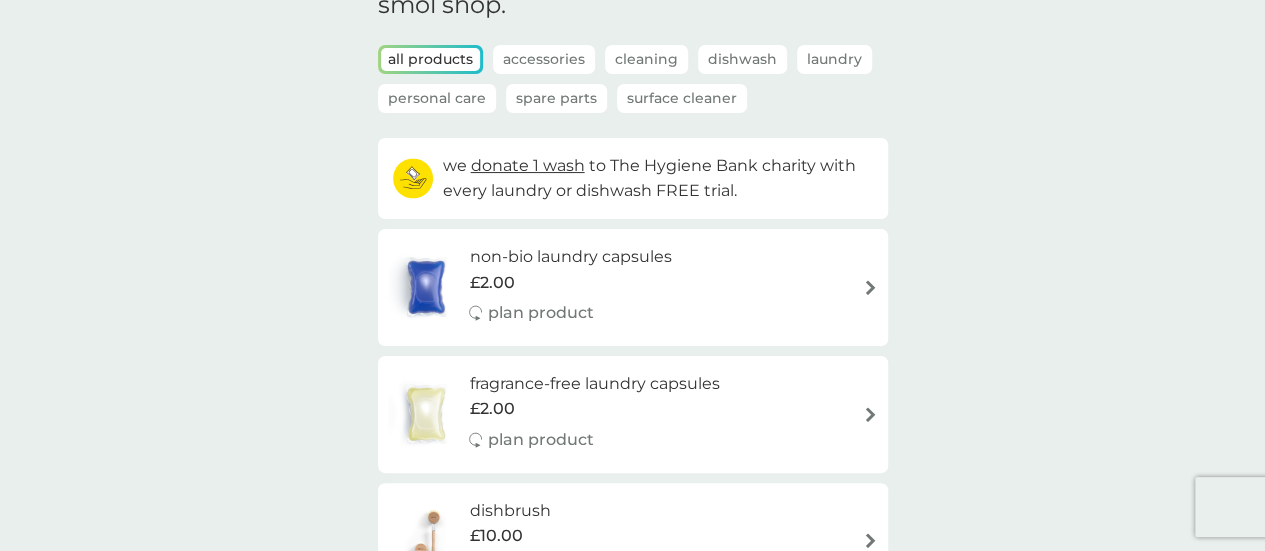 scroll, scrollTop: 0, scrollLeft: 0, axis: both 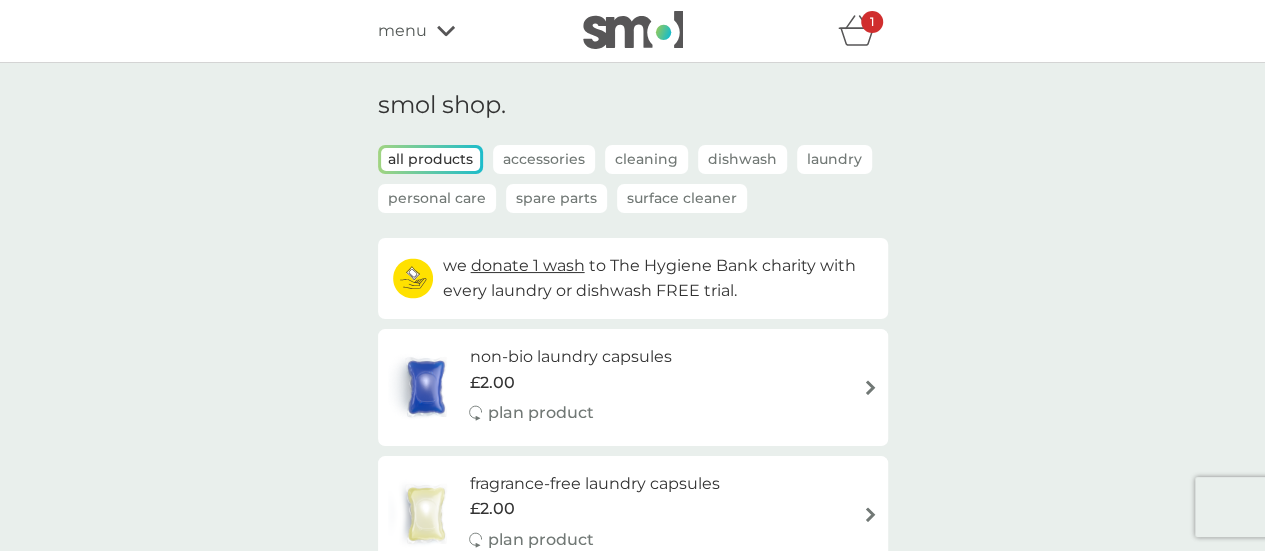click on "Laundry" at bounding box center [834, 159] 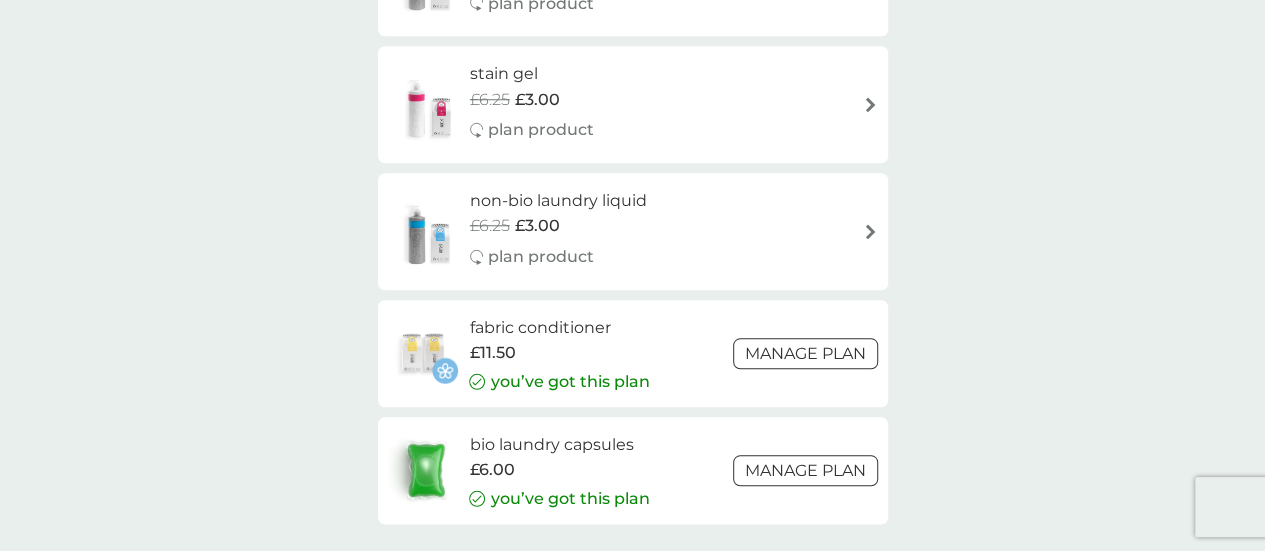 scroll, scrollTop: 1000, scrollLeft: 0, axis: vertical 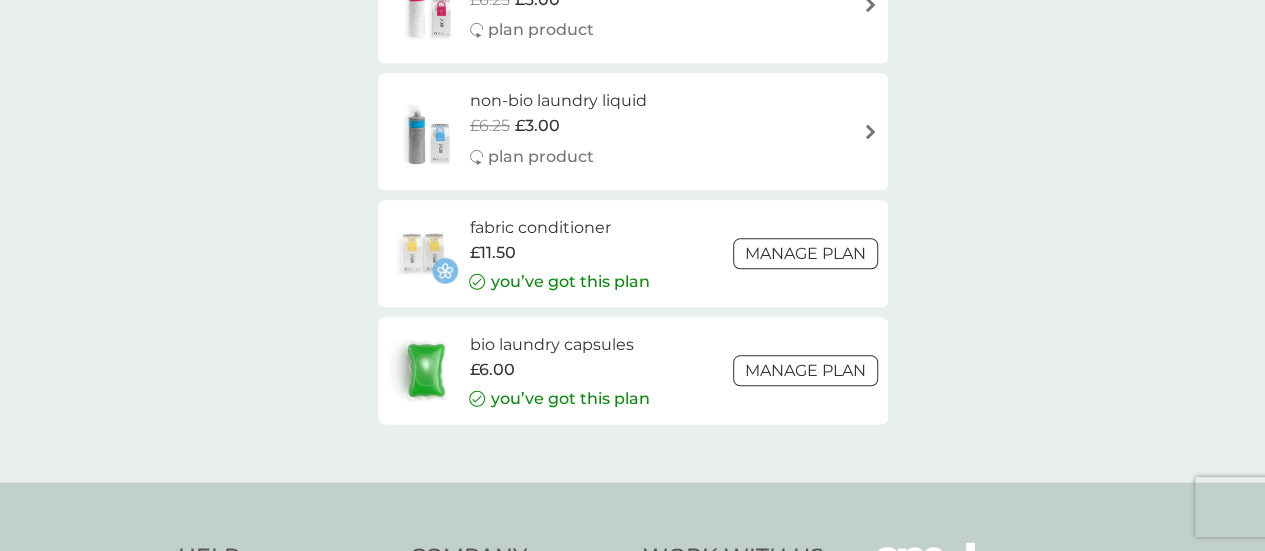click on "you’ve got this plan" at bounding box center [569, 399] 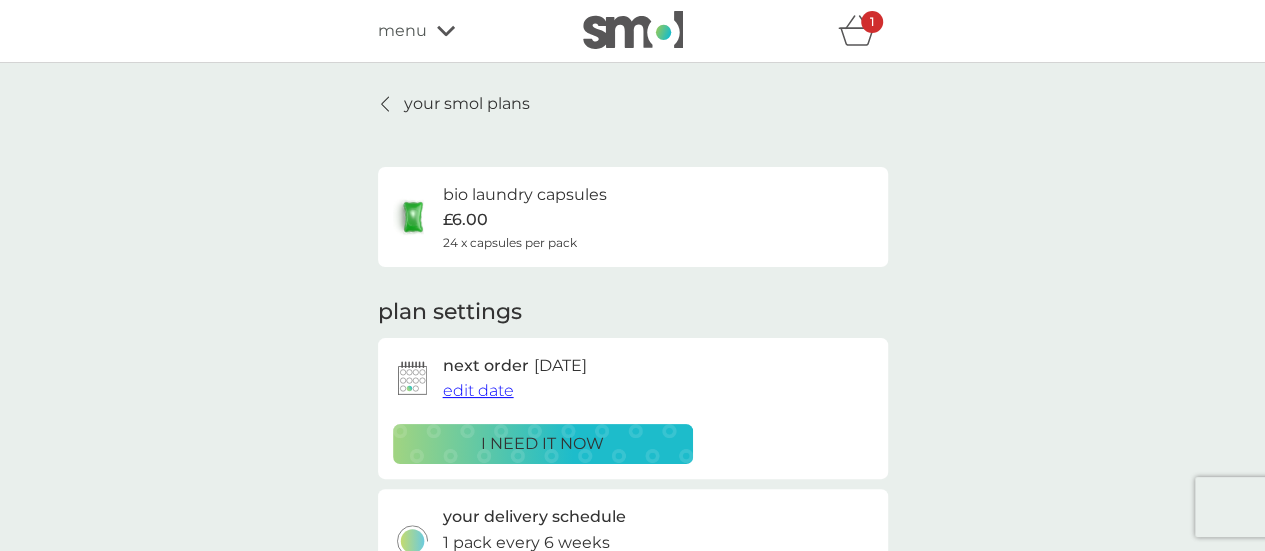 click on "i need it now" at bounding box center [542, 444] 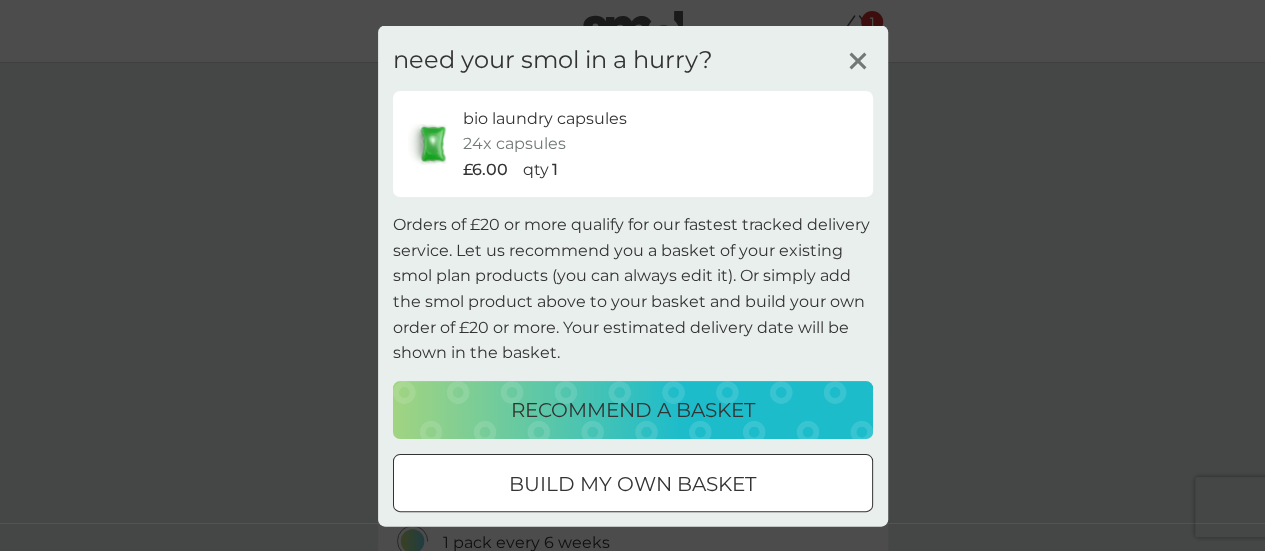 click on "build my own basket" at bounding box center (632, 483) 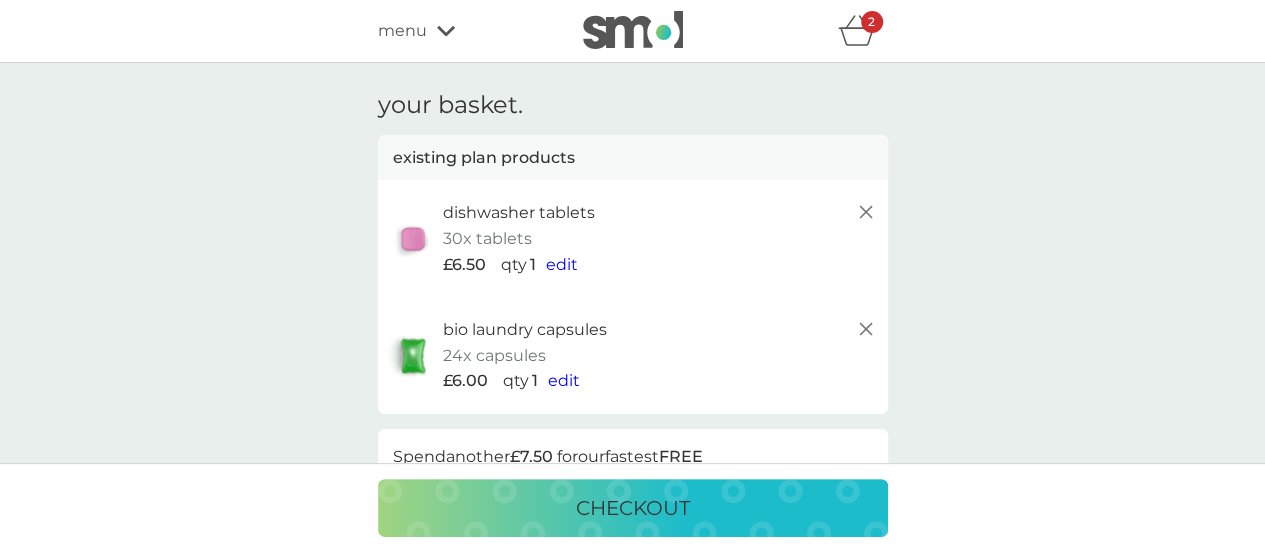 click on "edit" at bounding box center [564, 380] 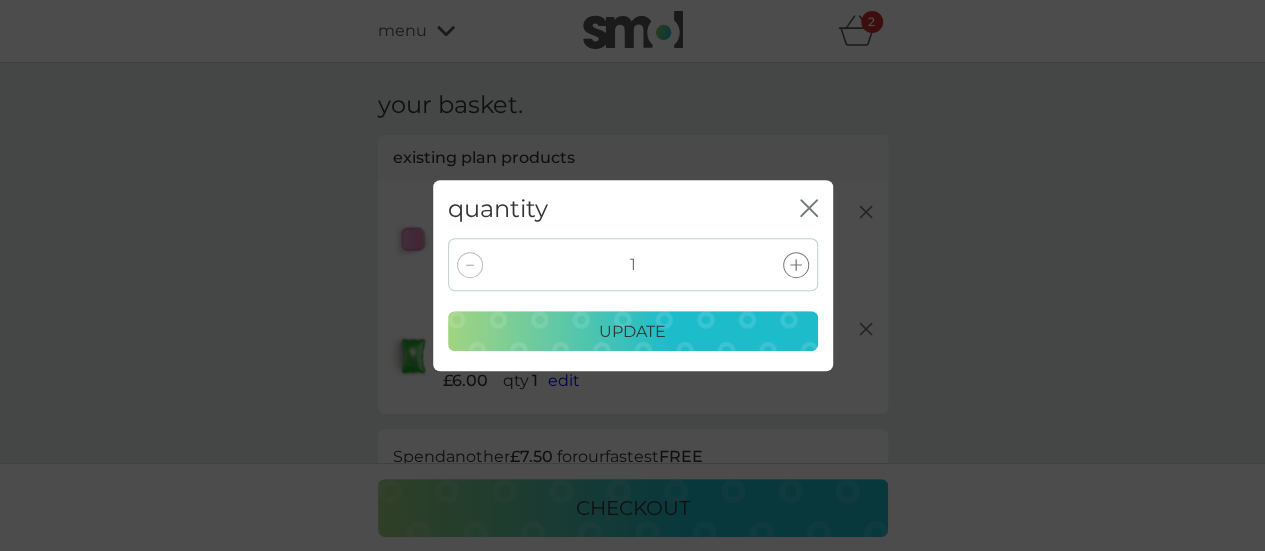 click 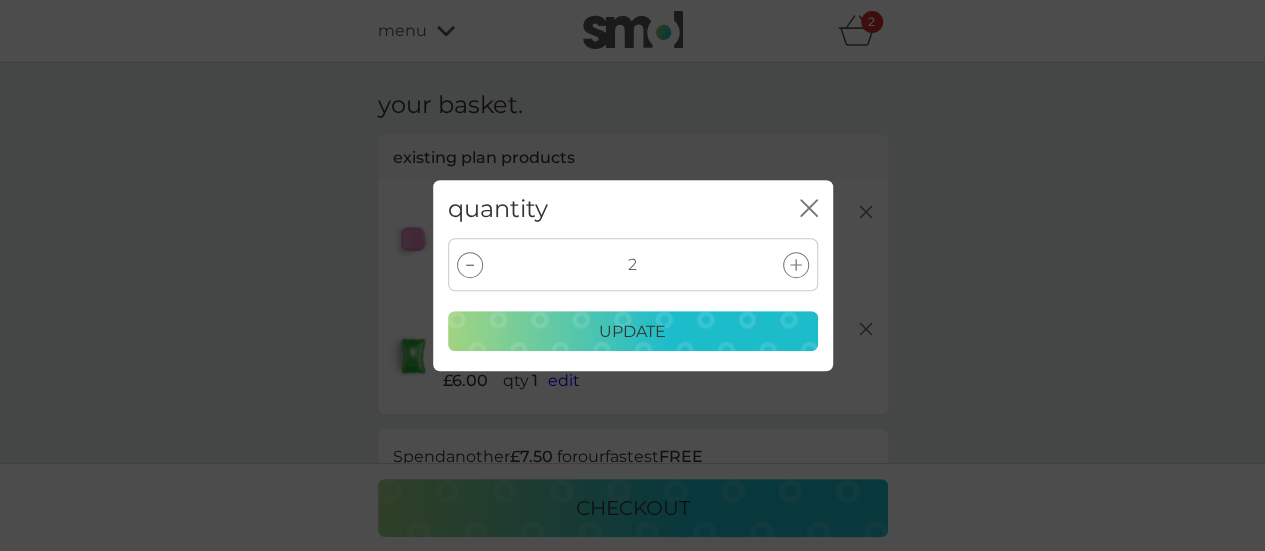 click on "update" at bounding box center [633, 332] 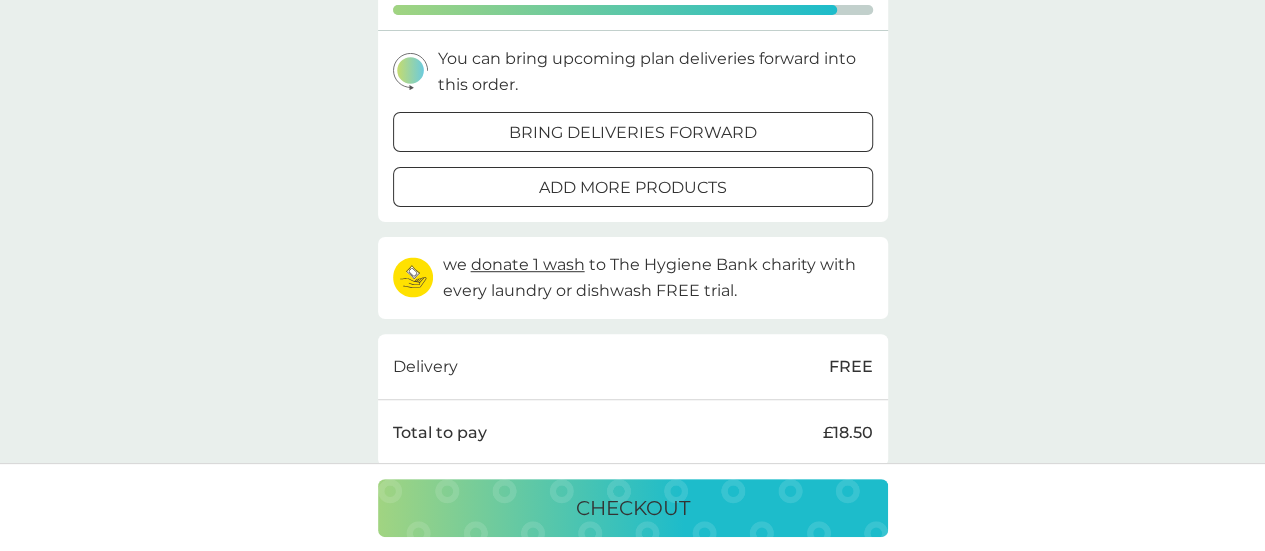 scroll, scrollTop: 0, scrollLeft: 0, axis: both 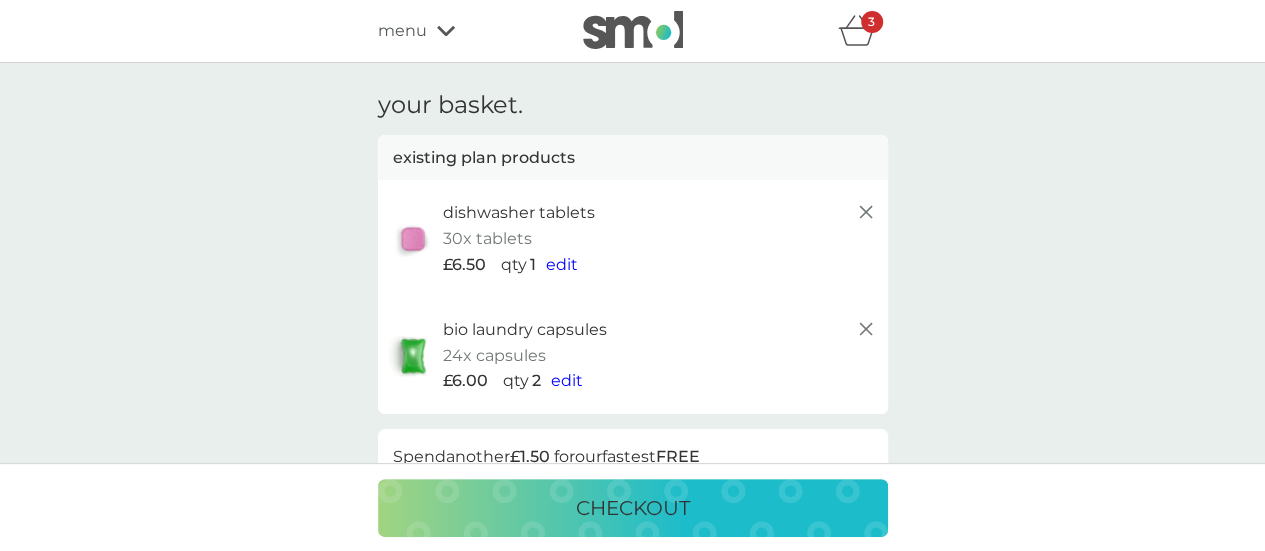 click on "menu" at bounding box center (402, 31) 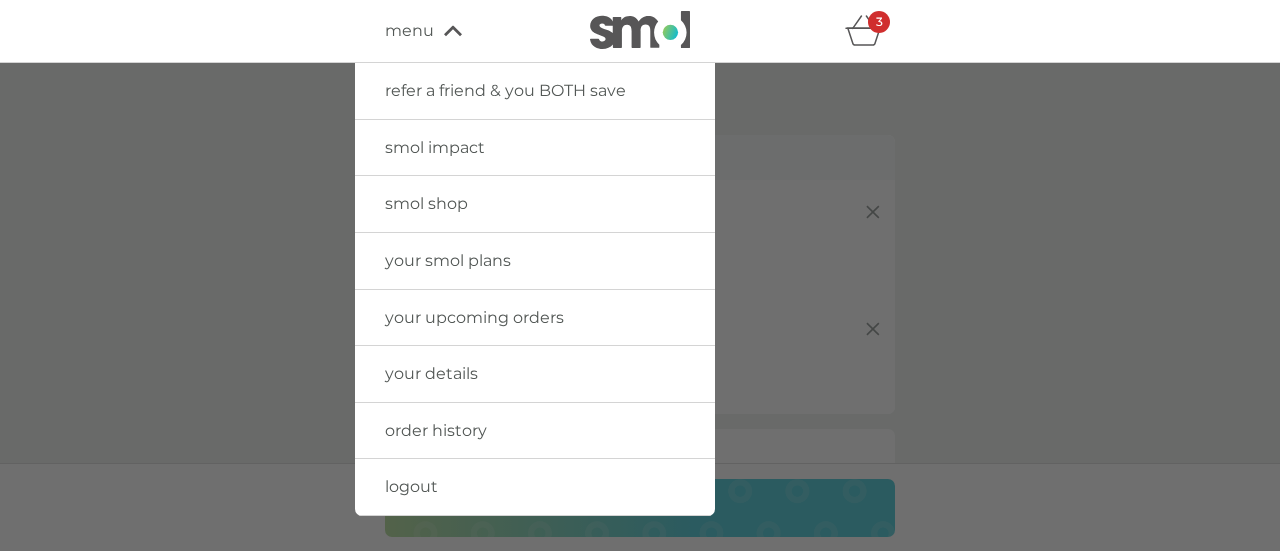 click at bounding box center (640, 338) 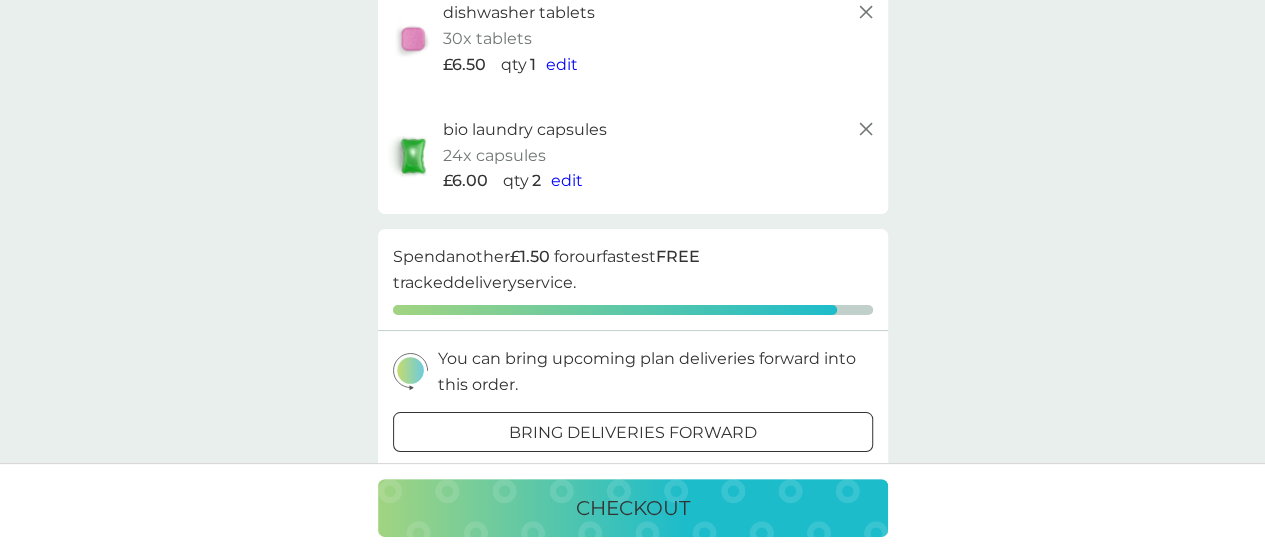 scroll, scrollTop: 300, scrollLeft: 0, axis: vertical 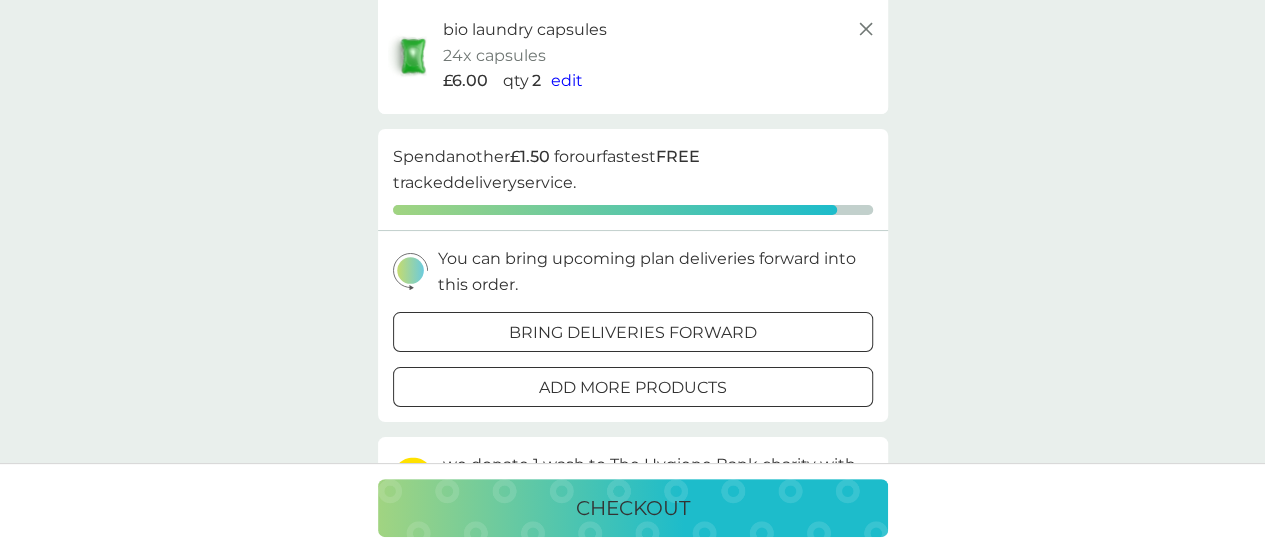 click on "add more products" at bounding box center (633, 388) 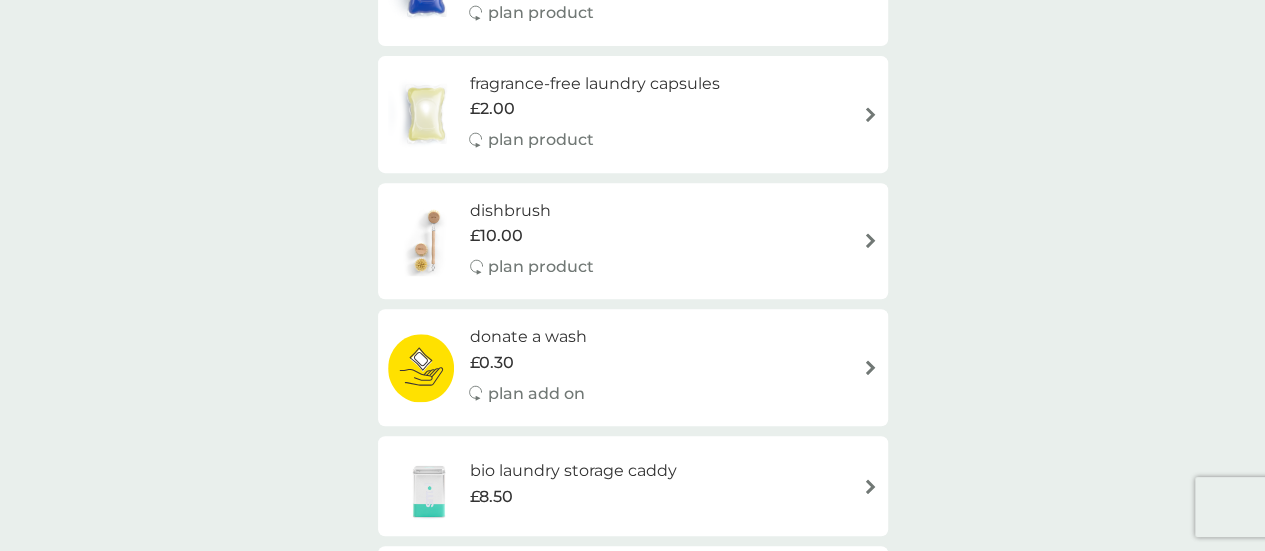 scroll, scrollTop: 0, scrollLeft: 0, axis: both 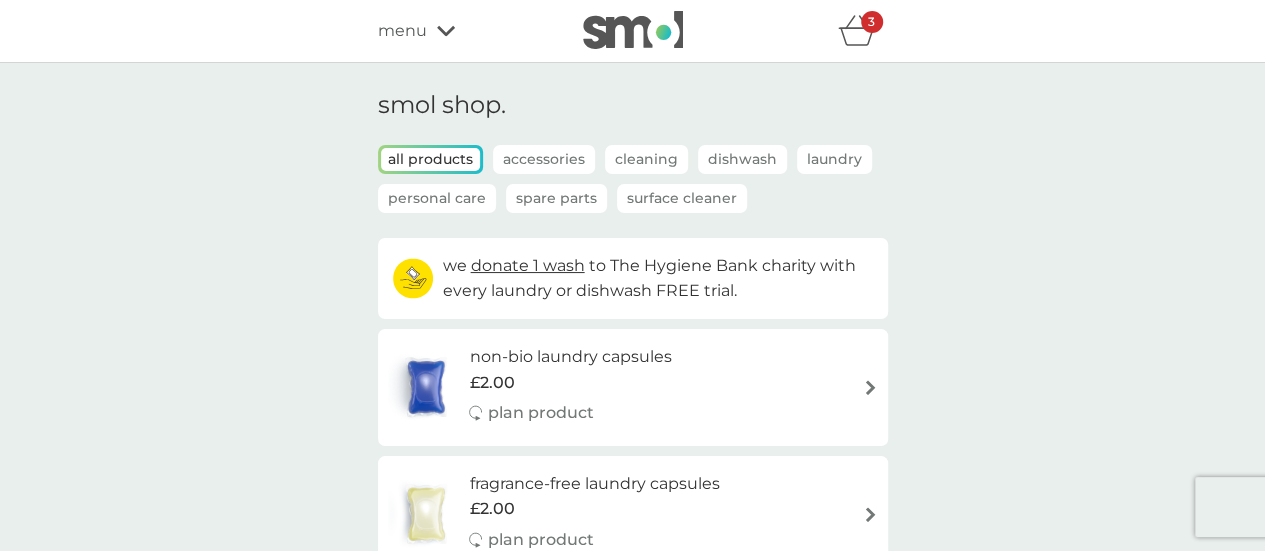 click on "Surface Cleaner" at bounding box center [682, 198] 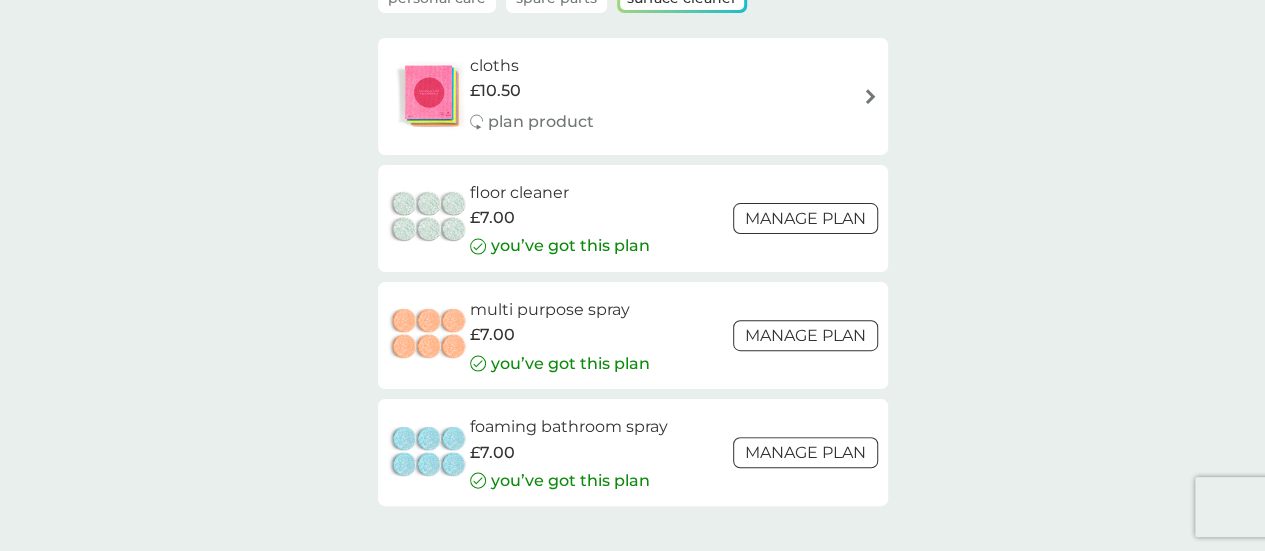 scroll, scrollTop: 300, scrollLeft: 0, axis: vertical 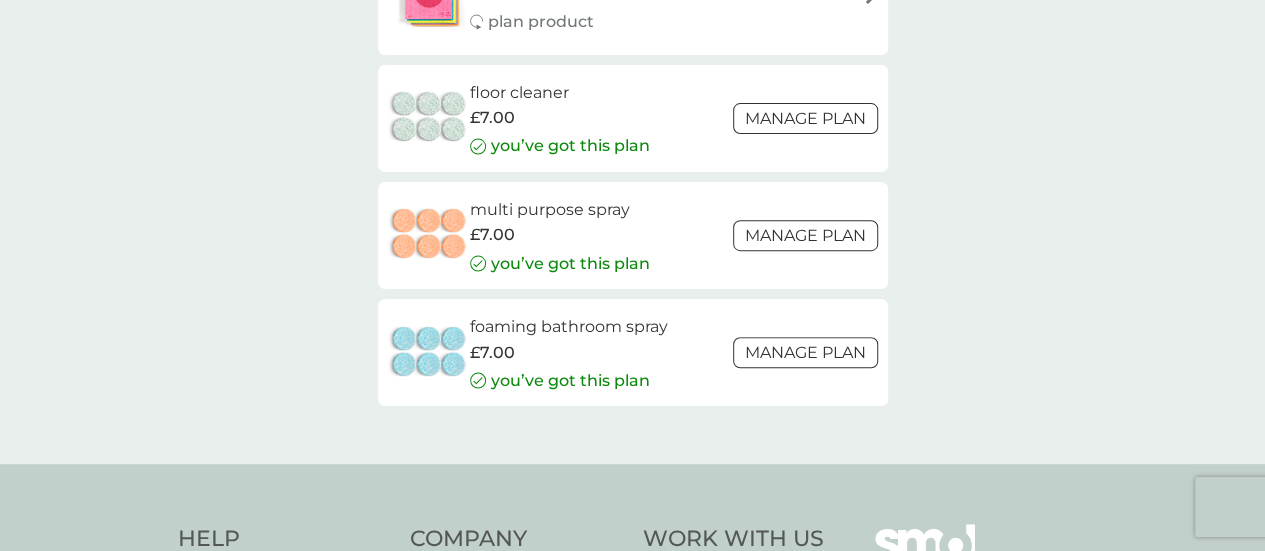 click on "you’ve got this plan" at bounding box center (570, 264) 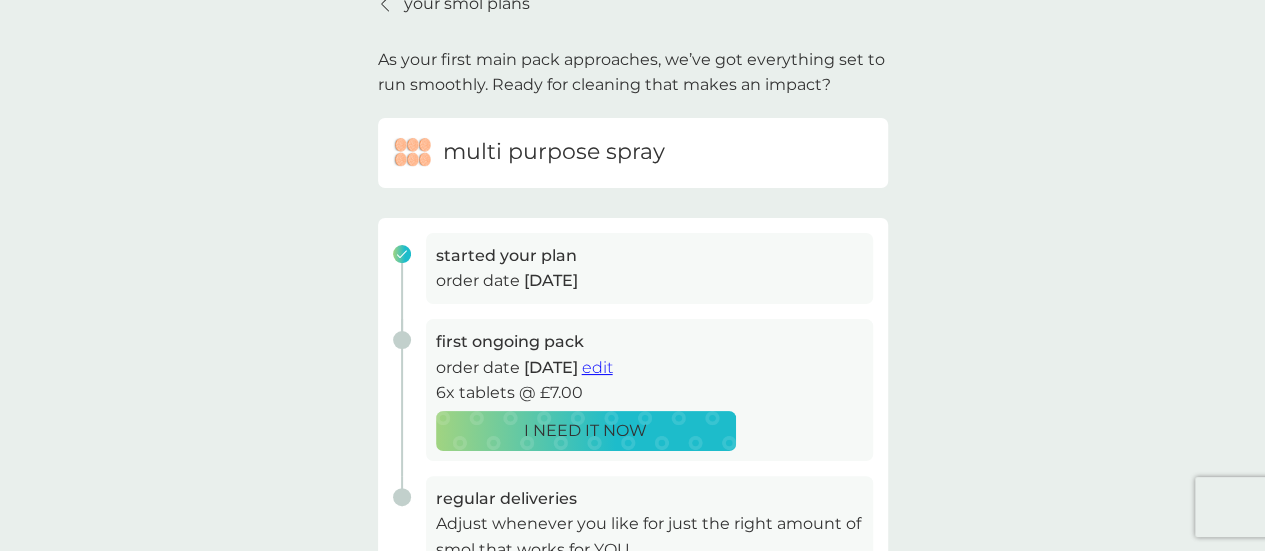 scroll, scrollTop: 200, scrollLeft: 0, axis: vertical 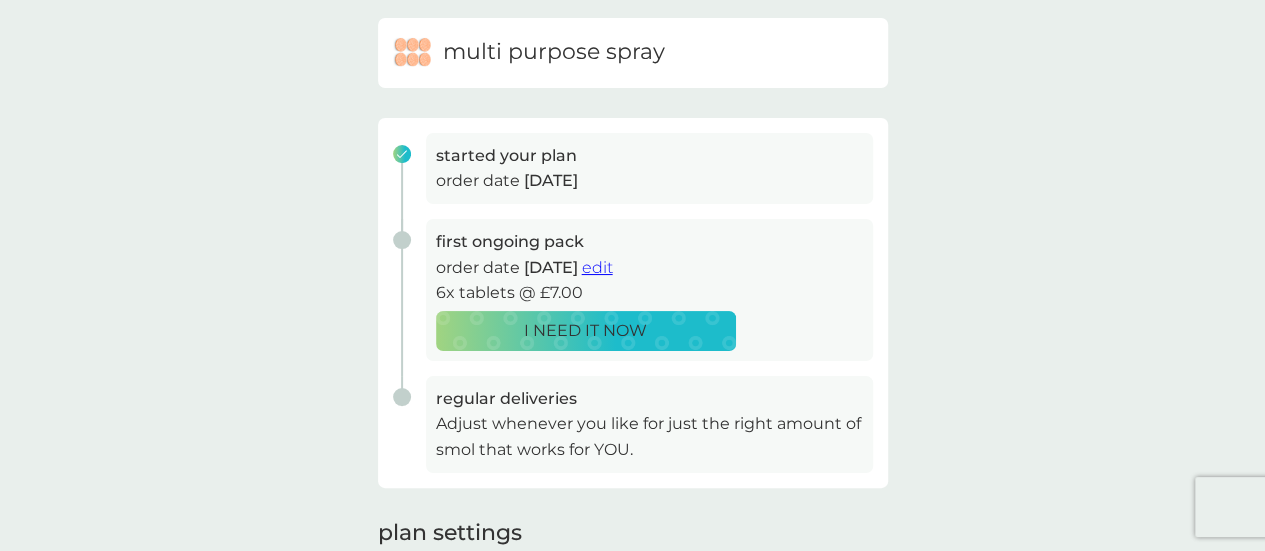 click on "I NEED IT NOW" at bounding box center (585, 331) 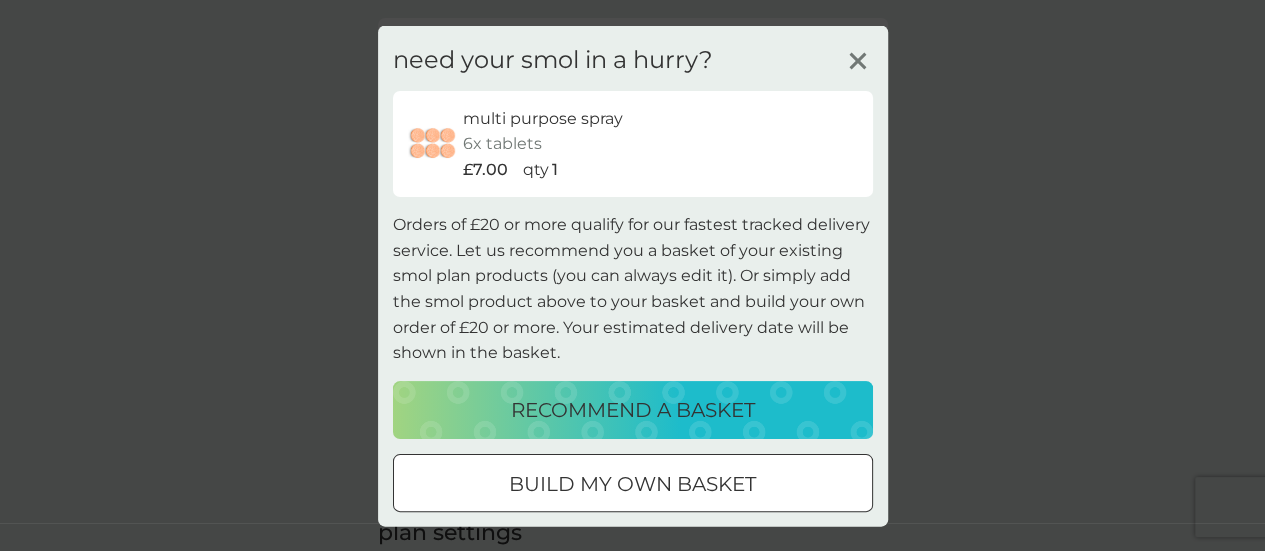 click on "build my own basket" at bounding box center [632, 483] 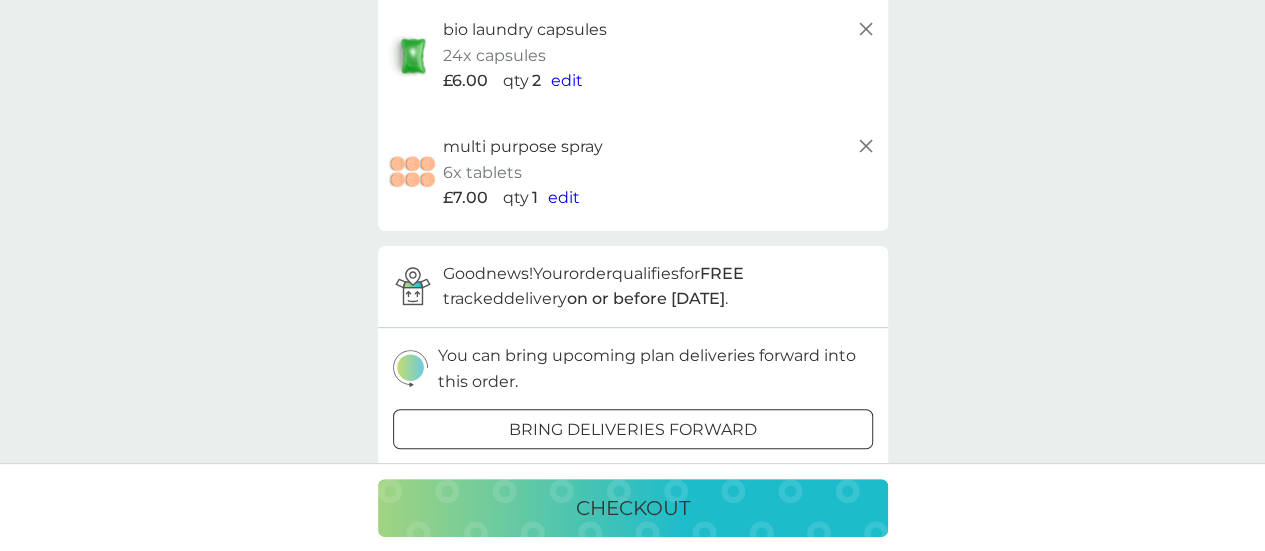scroll, scrollTop: 100, scrollLeft: 0, axis: vertical 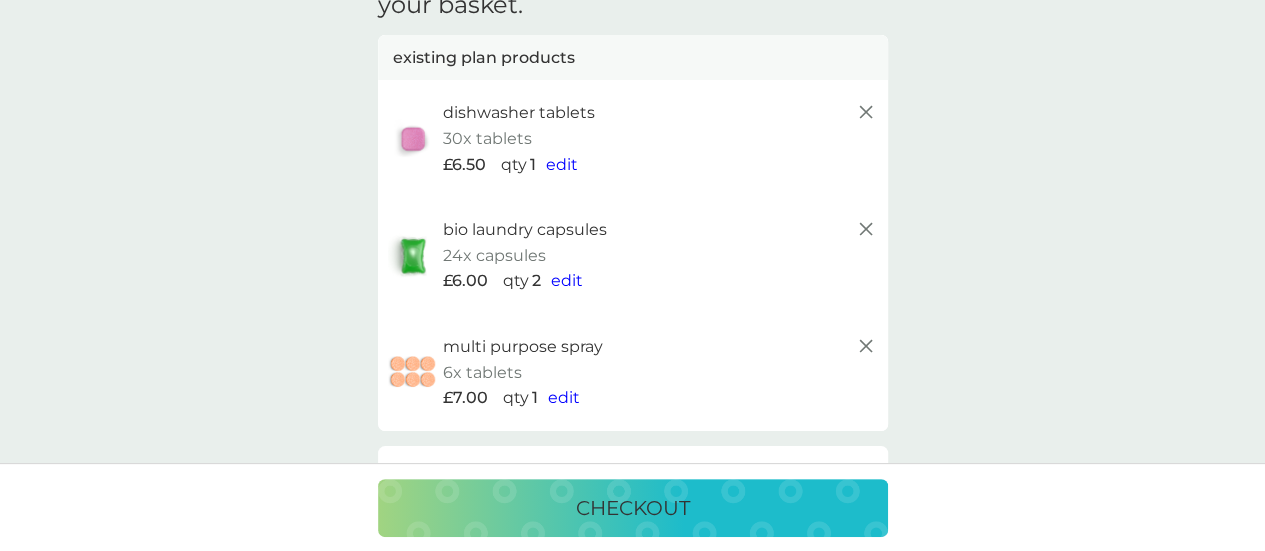 click on "edit" at bounding box center (567, 280) 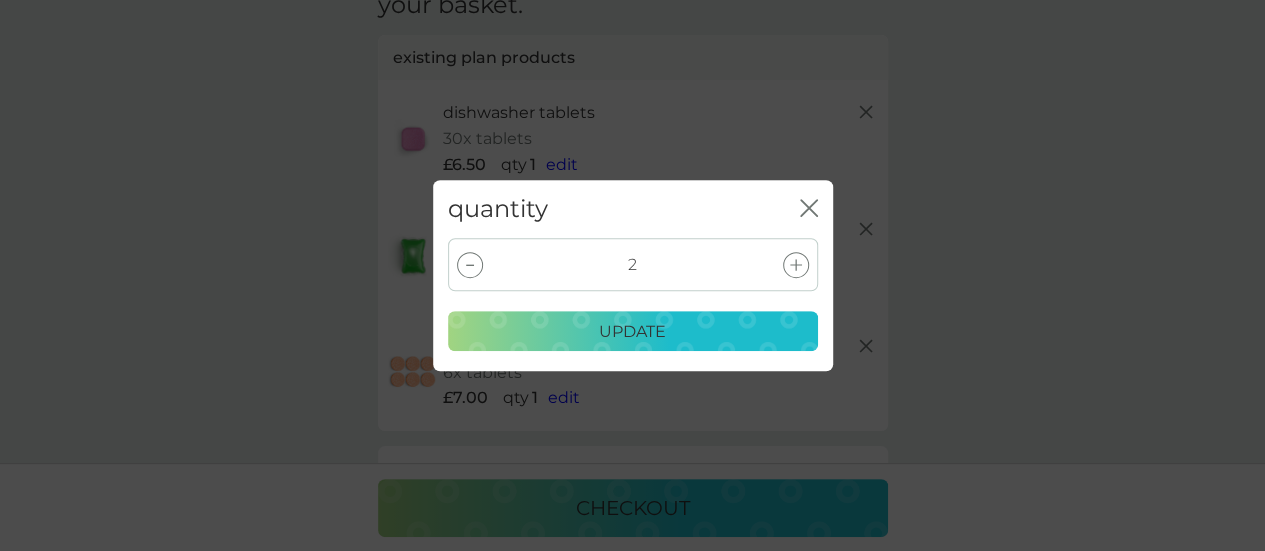 click at bounding box center (470, 265) 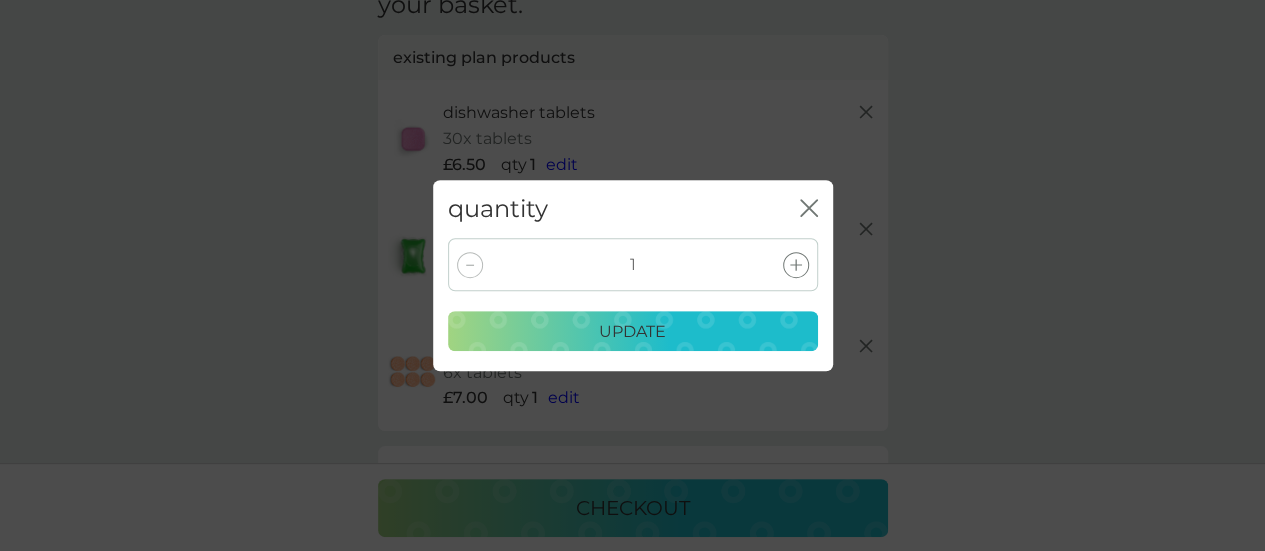 click on "update" at bounding box center [633, 331] 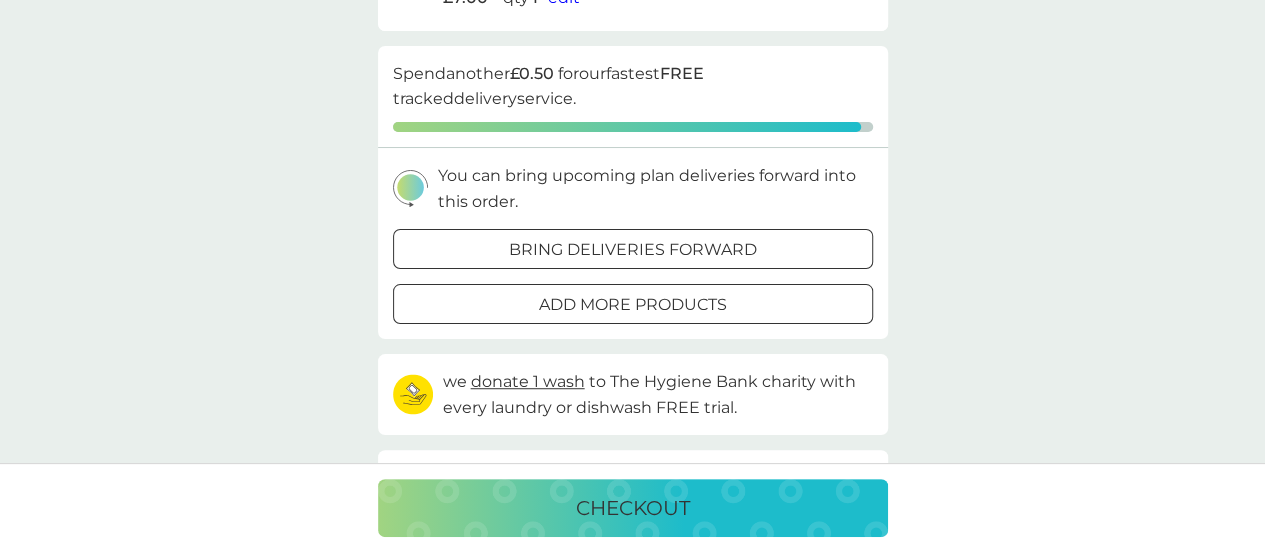 scroll, scrollTop: 0, scrollLeft: 0, axis: both 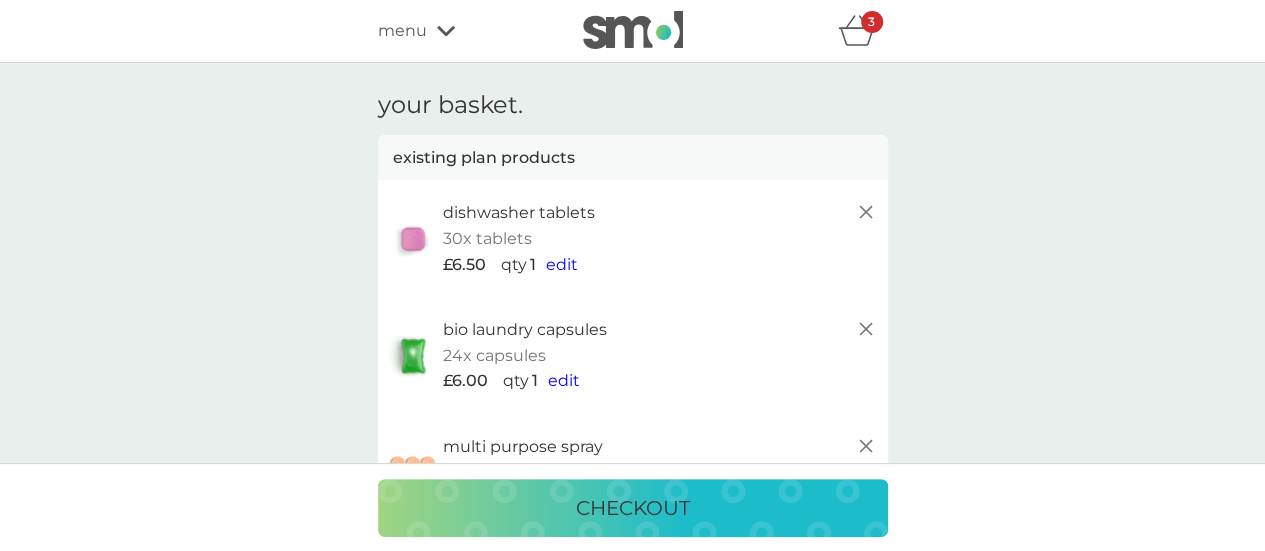 click on "menu" at bounding box center [402, 31] 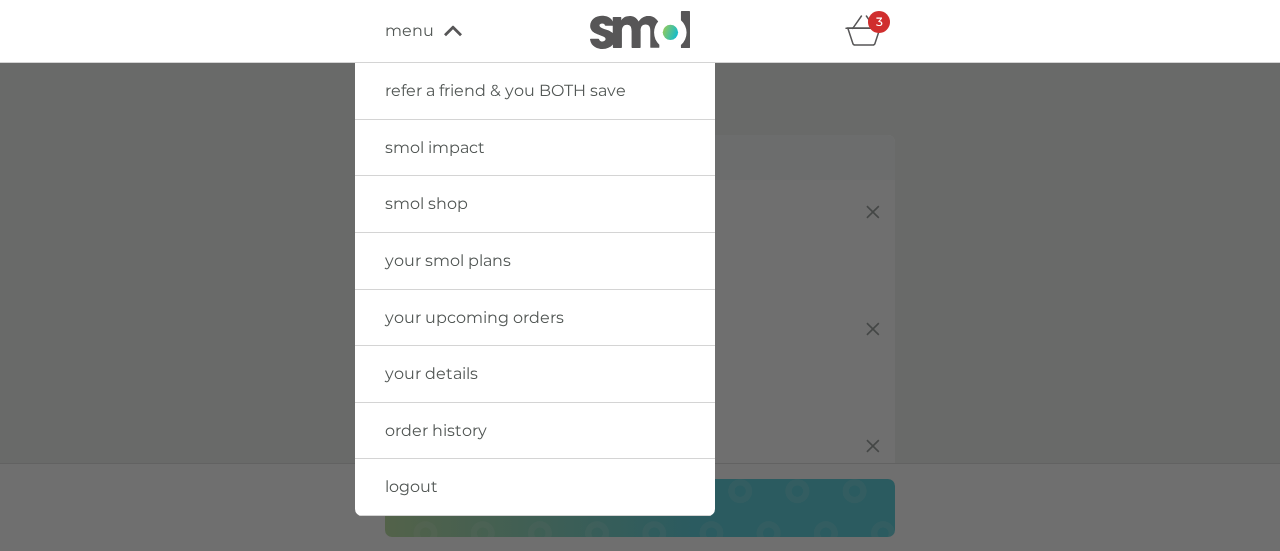 click at bounding box center (640, 338) 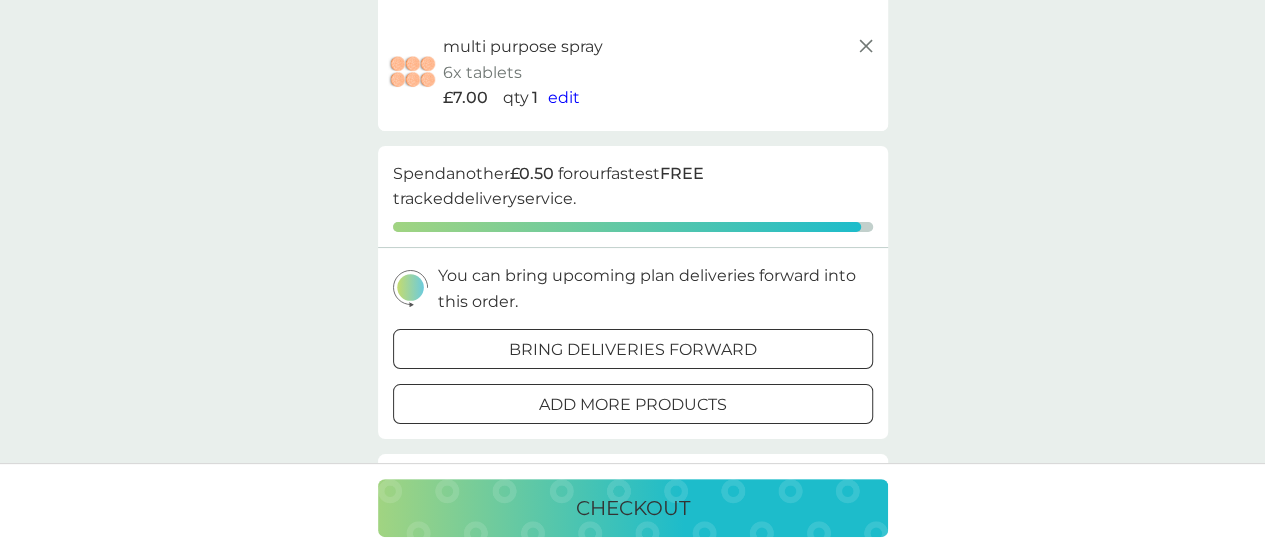 scroll, scrollTop: 500, scrollLeft: 0, axis: vertical 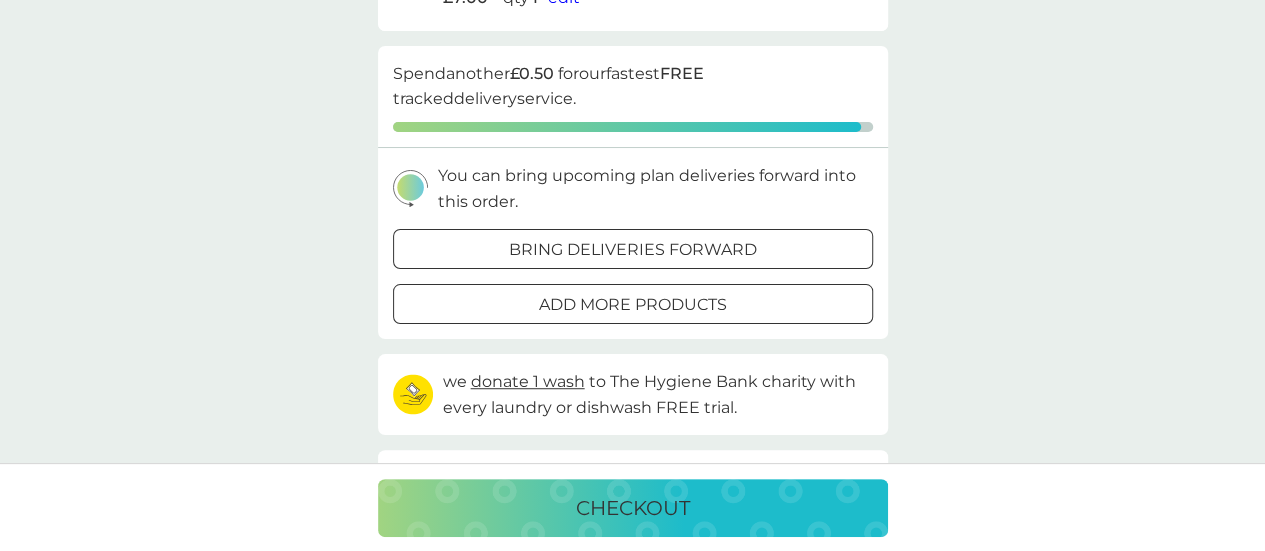 click on "add more products" at bounding box center [633, 305] 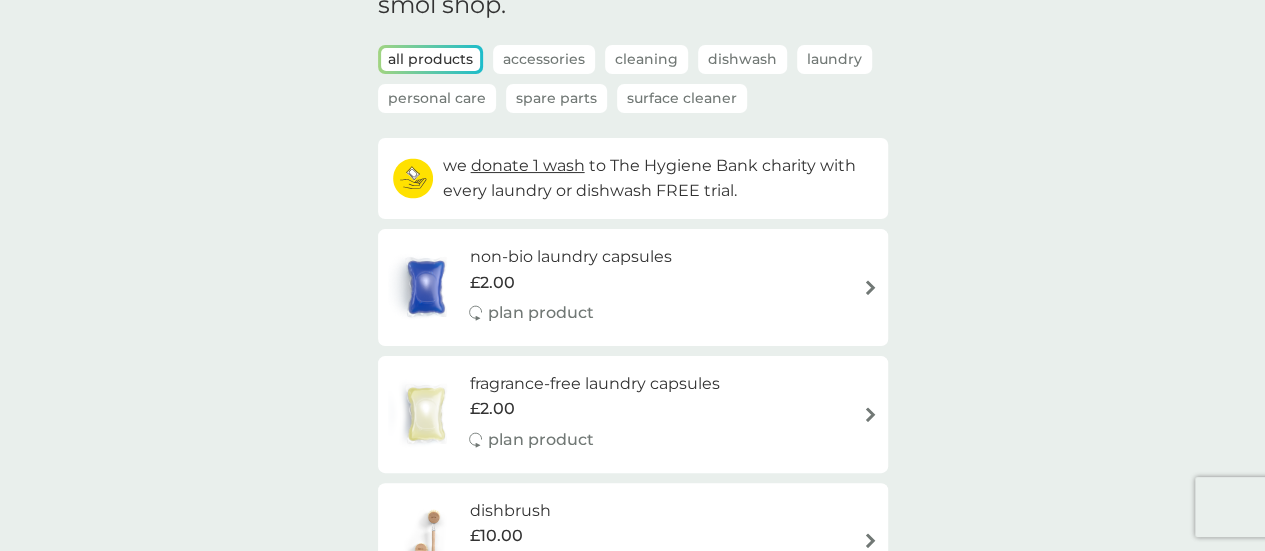 scroll, scrollTop: 0, scrollLeft: 0, axis: both 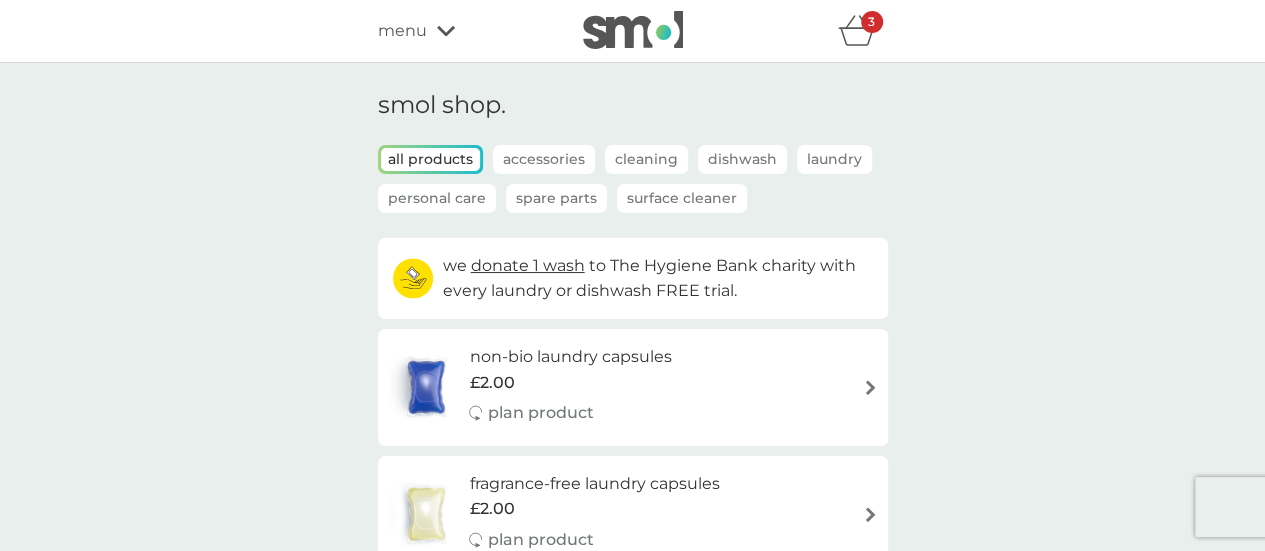 click on "Personal Care" at bounding box center [437, 198] 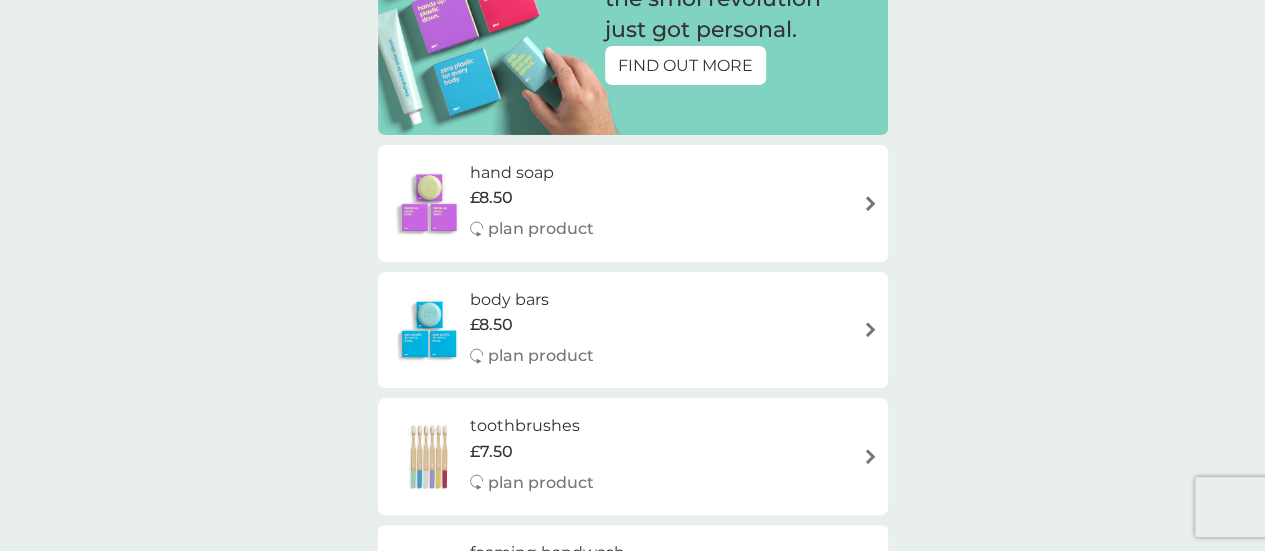 scroll, scrollTop: 400, scrollLeft: 0, axis: vertical 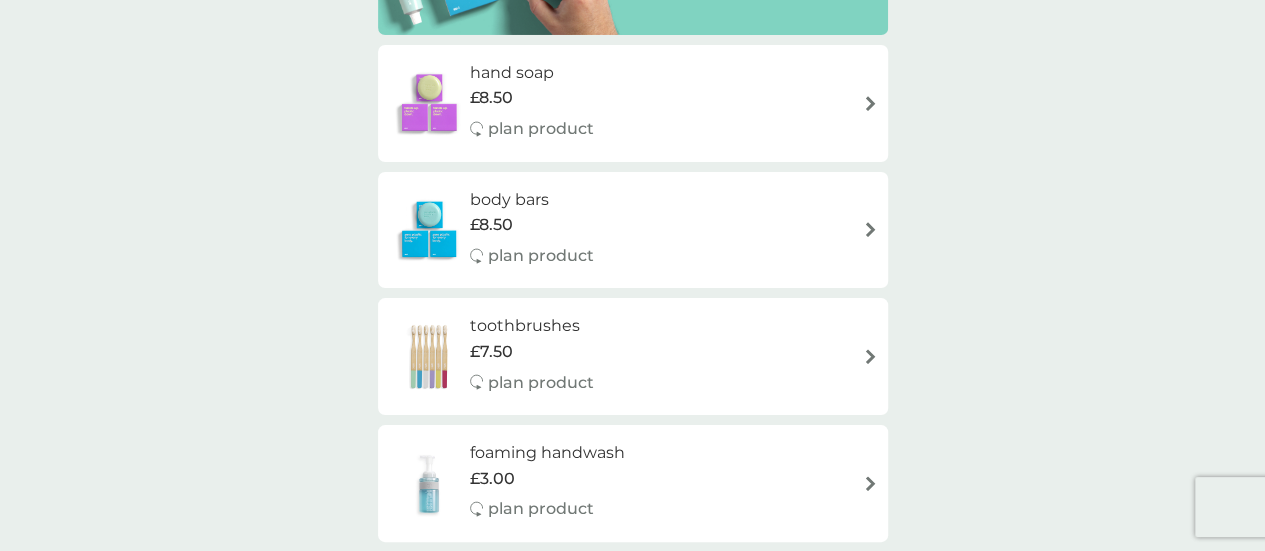 click on "body bars £8.50 plan product" at bounding box center (633, 230) 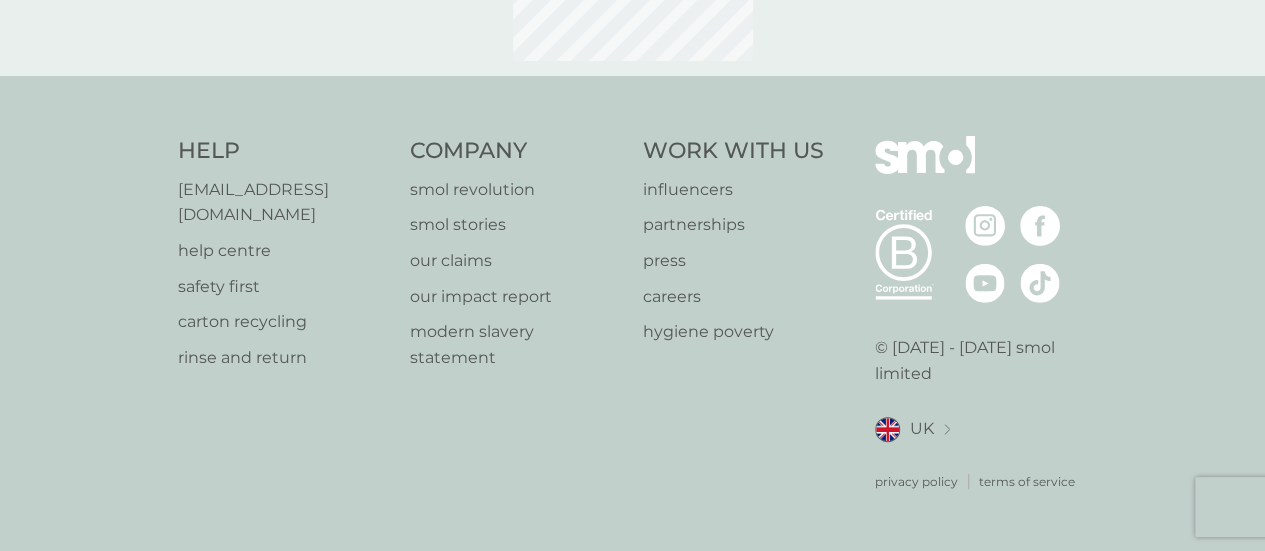 scroll, scrollTop: 0, scrollLeft: 0, axis: both 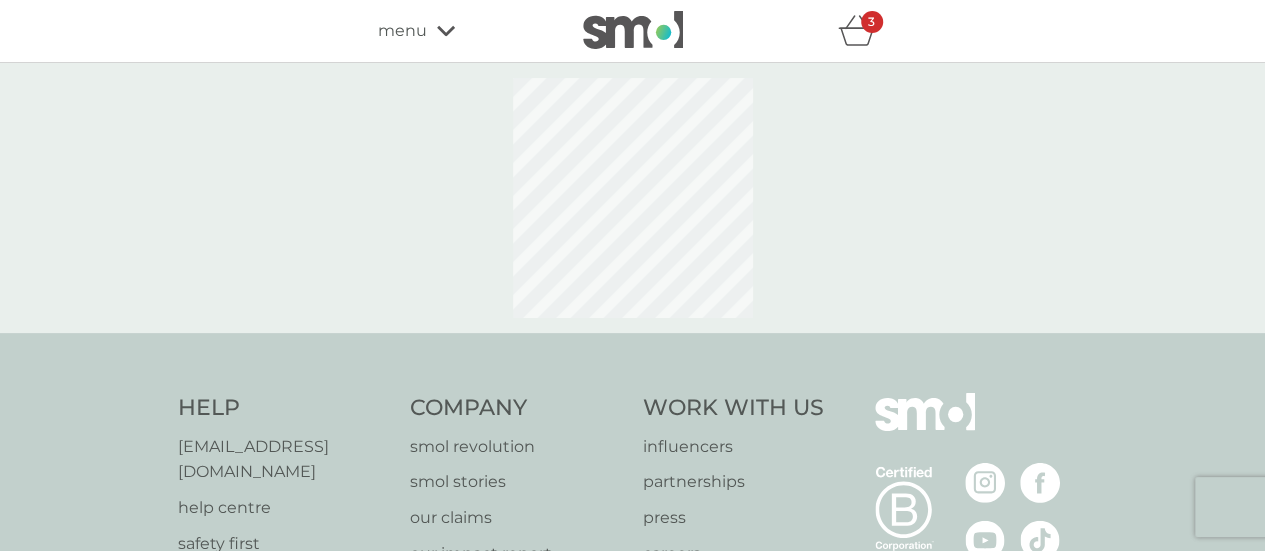 select on "91" 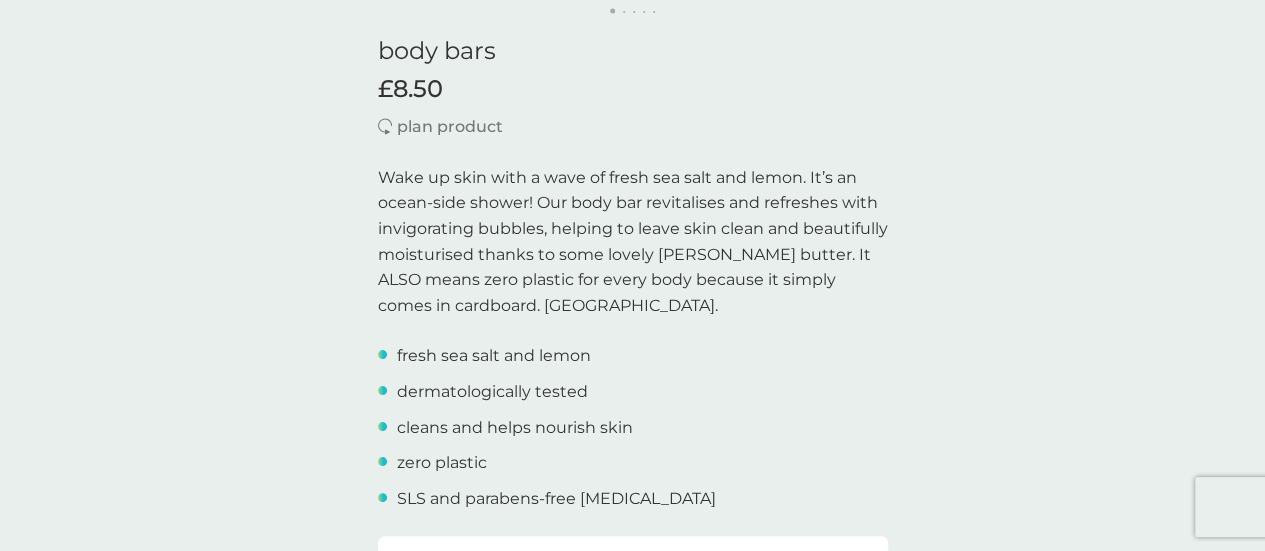 scroll, scrollTop: 0, scrollLeft: 0, axis: both 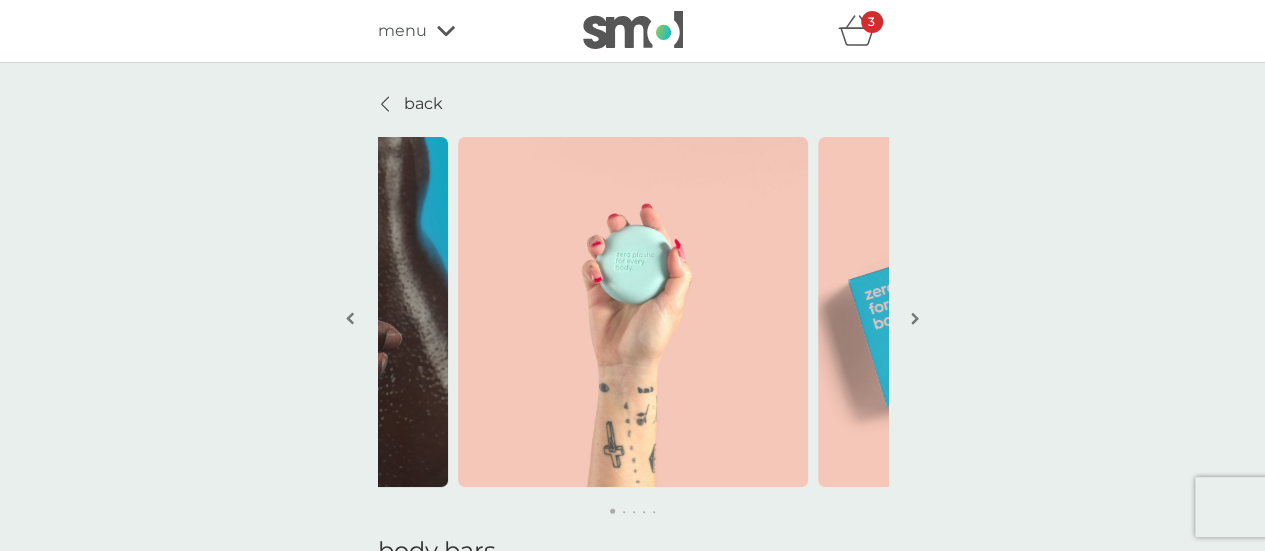click 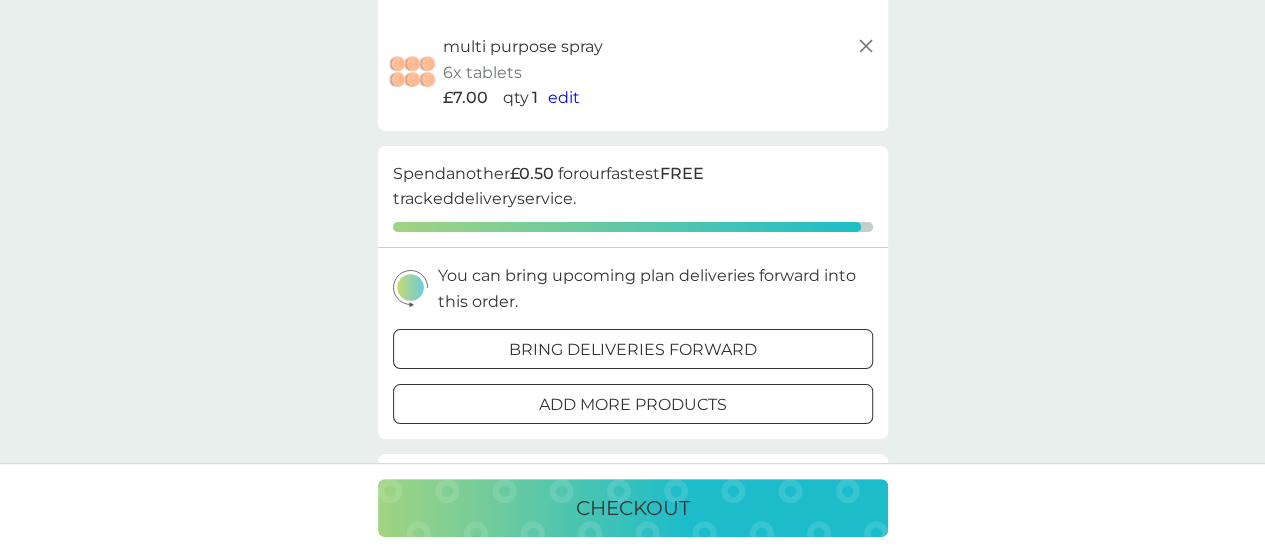 scroll, scrollTop: 200, scrollLeft: 0, axis: vertical 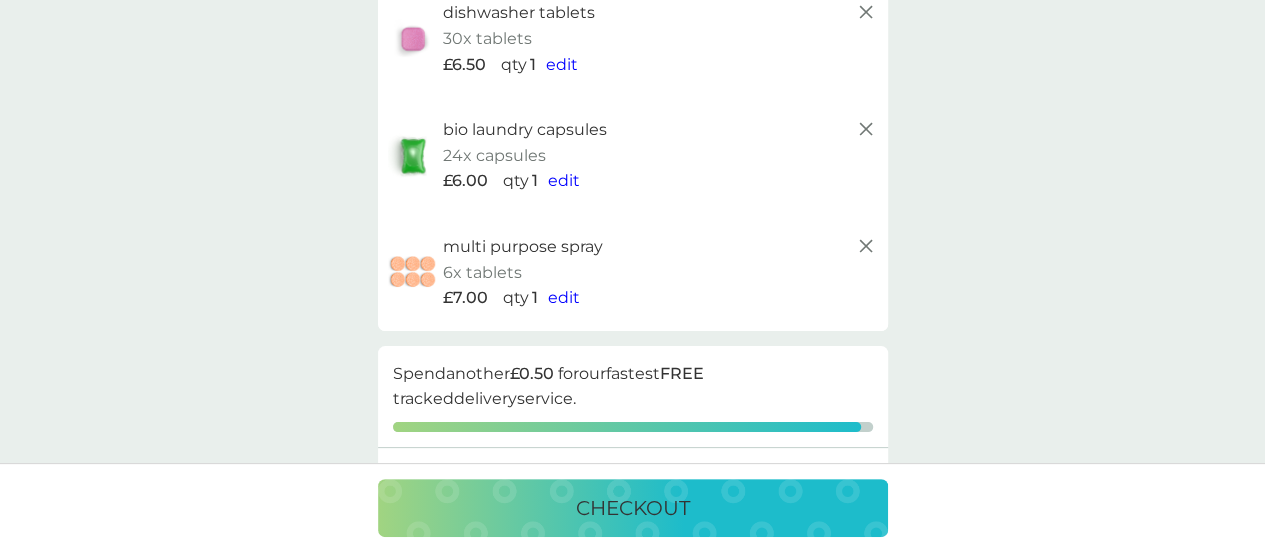 click on "edit" at bounding box center [564, 180] 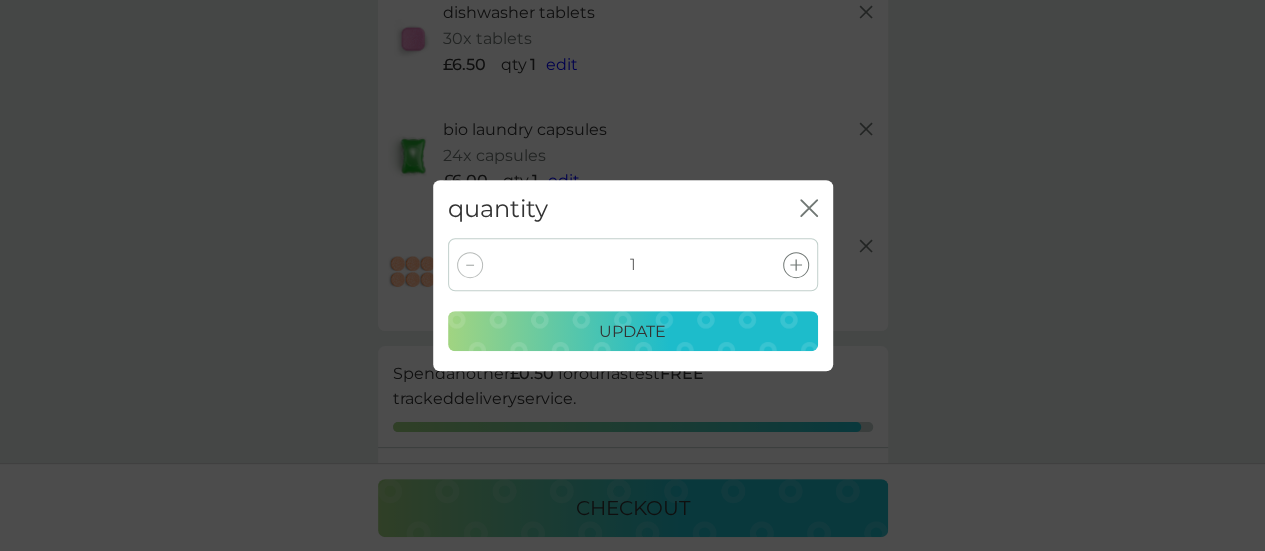 click 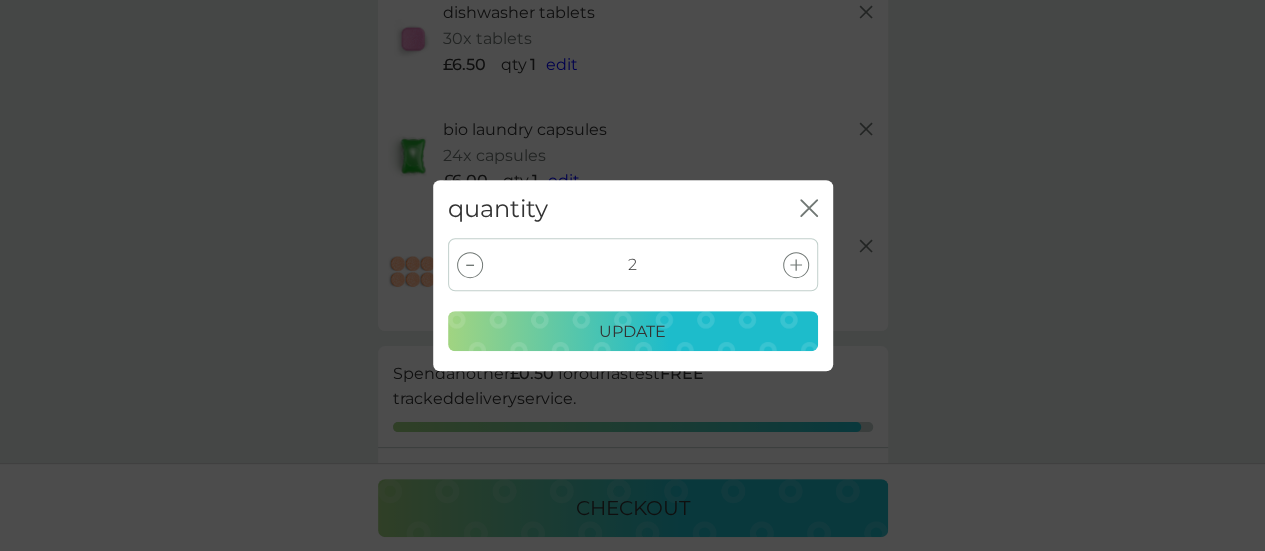 click on "update" at bounding box center (632, 332) 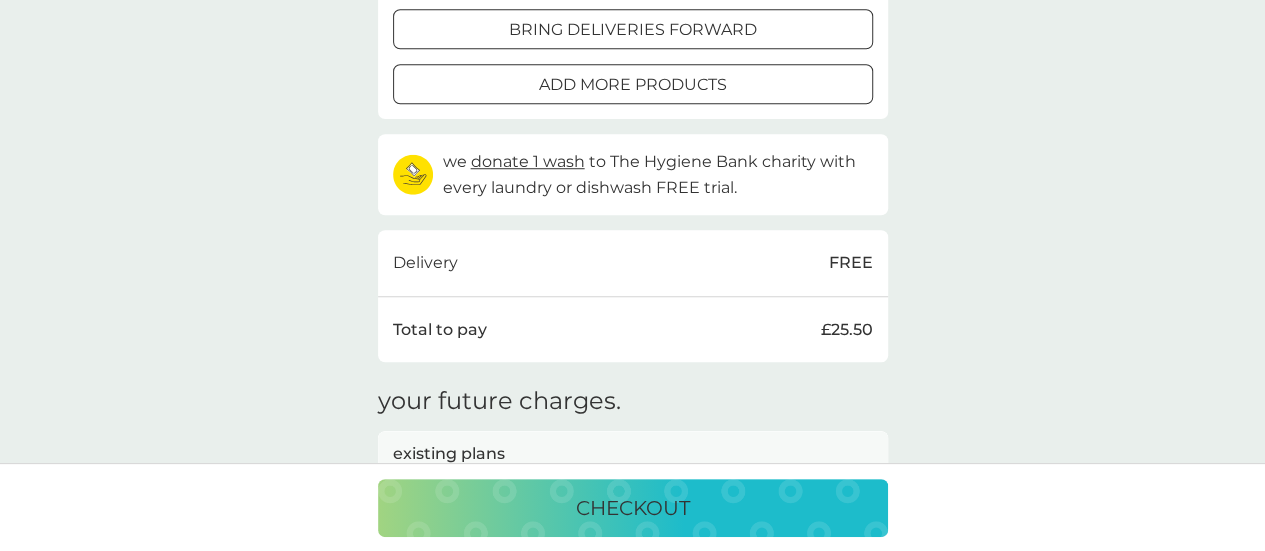scroll, scrollTop: 1200, scrollLeft: 0, axis: vertical 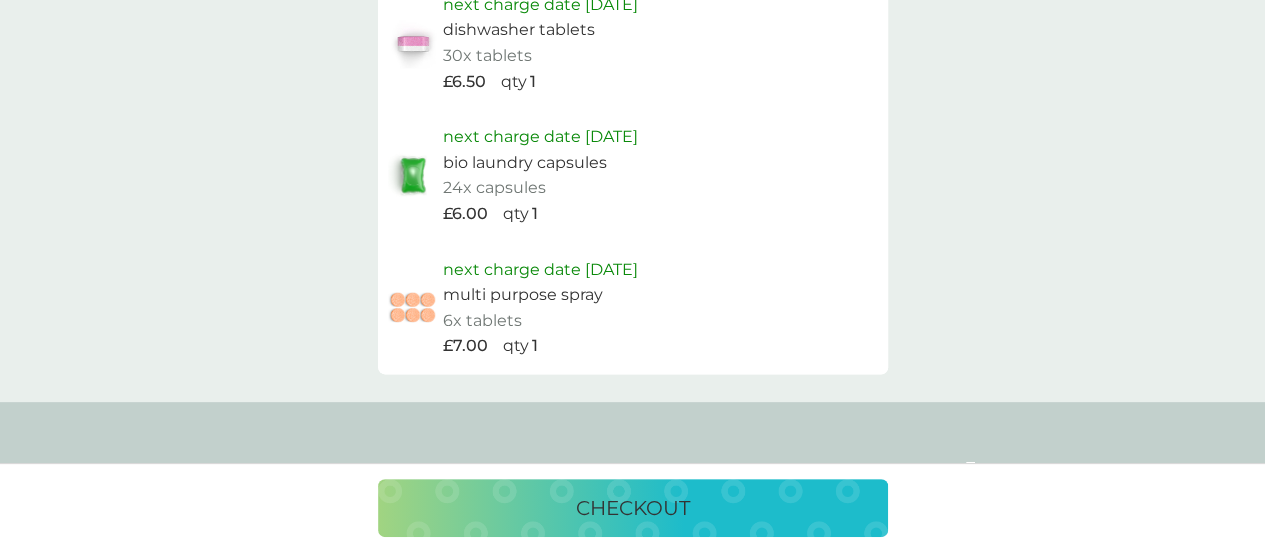 click on "checkout" at bounding box center [633, 508] 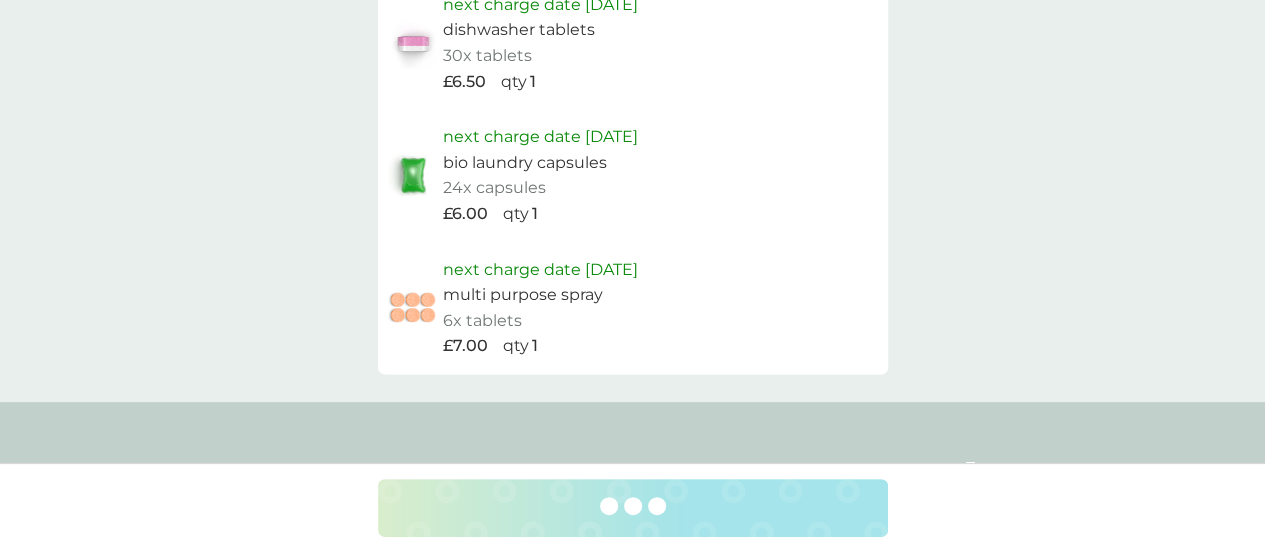 scroll, scrollTop: 900, scrollLeft: 0, axis: vertical 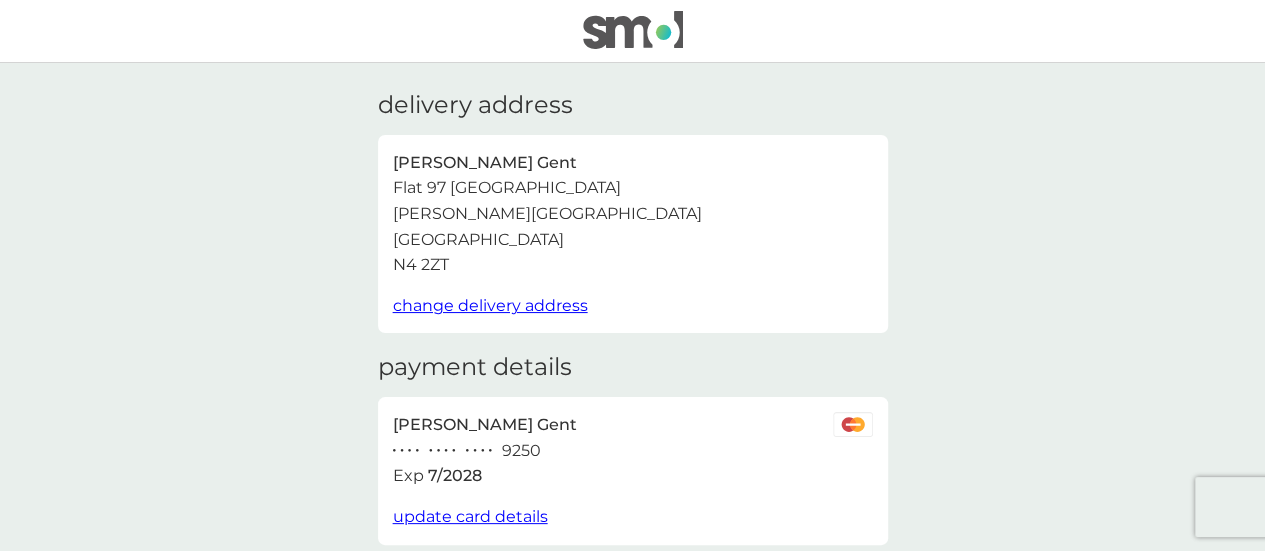 click at bounding box center [633, 30] 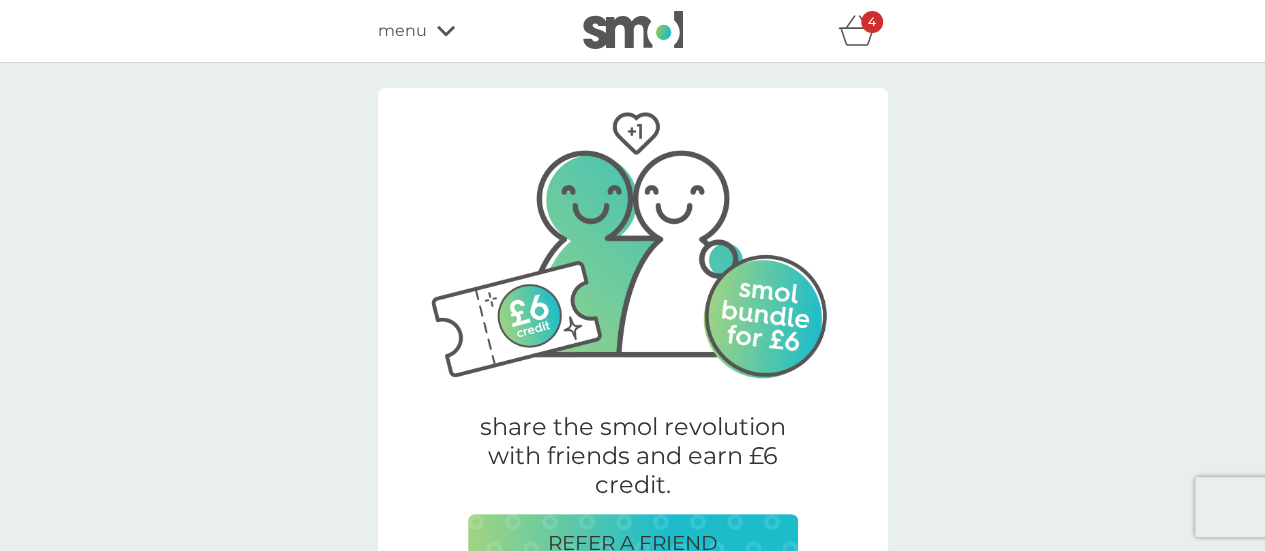 click on "menu" at bounding box center [402, 31] 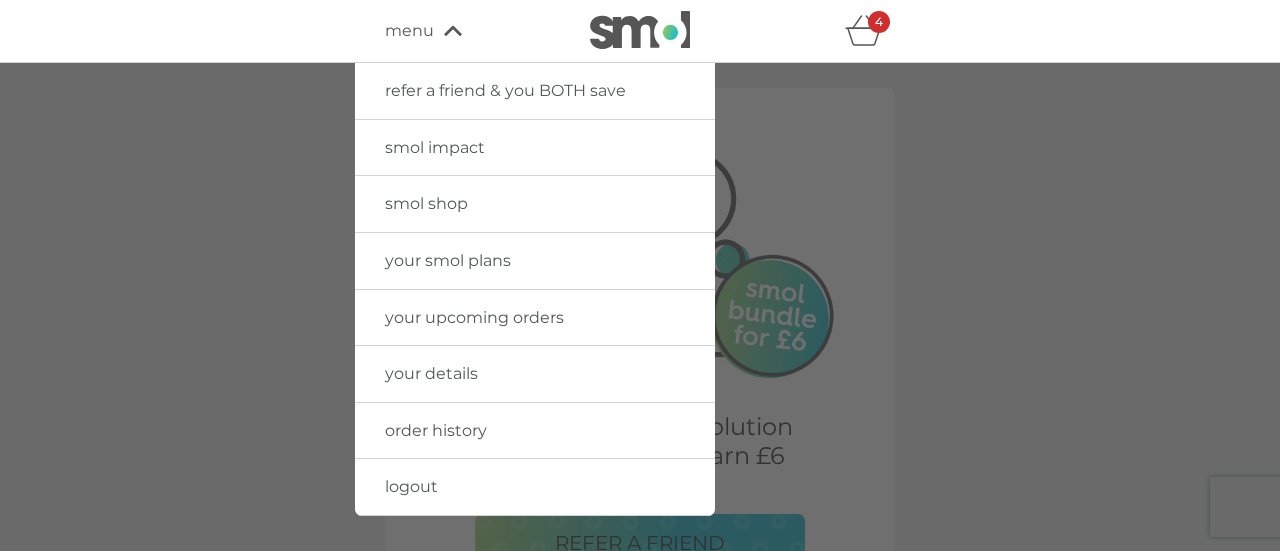 click on "your upcoming orders" at bounding box center [474, 317] 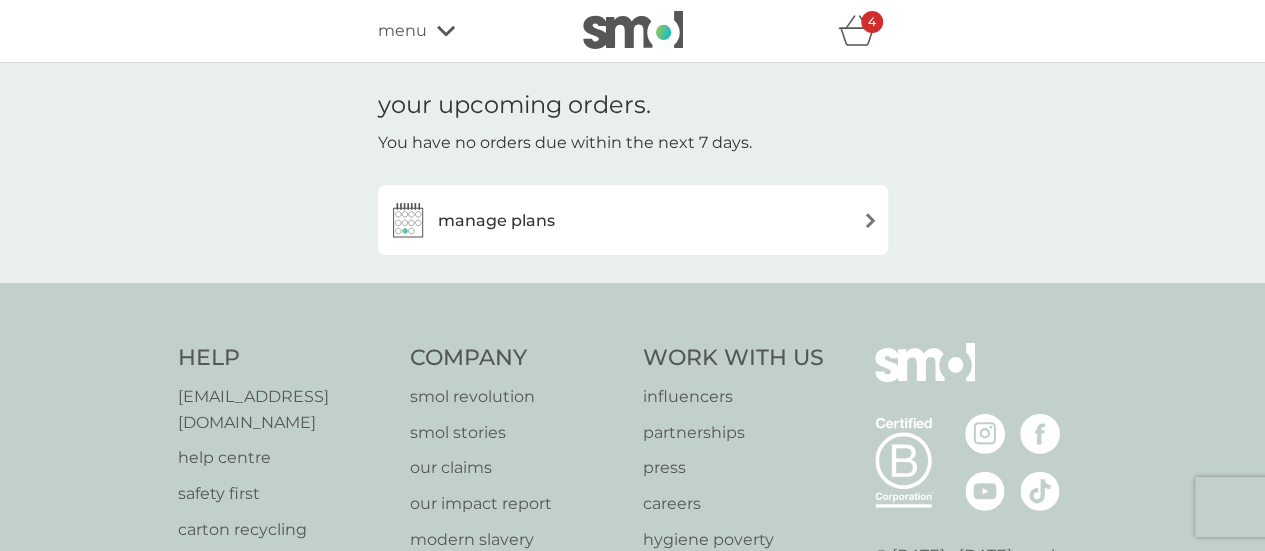 click on "manage plans" at bounding box center [633, 220] 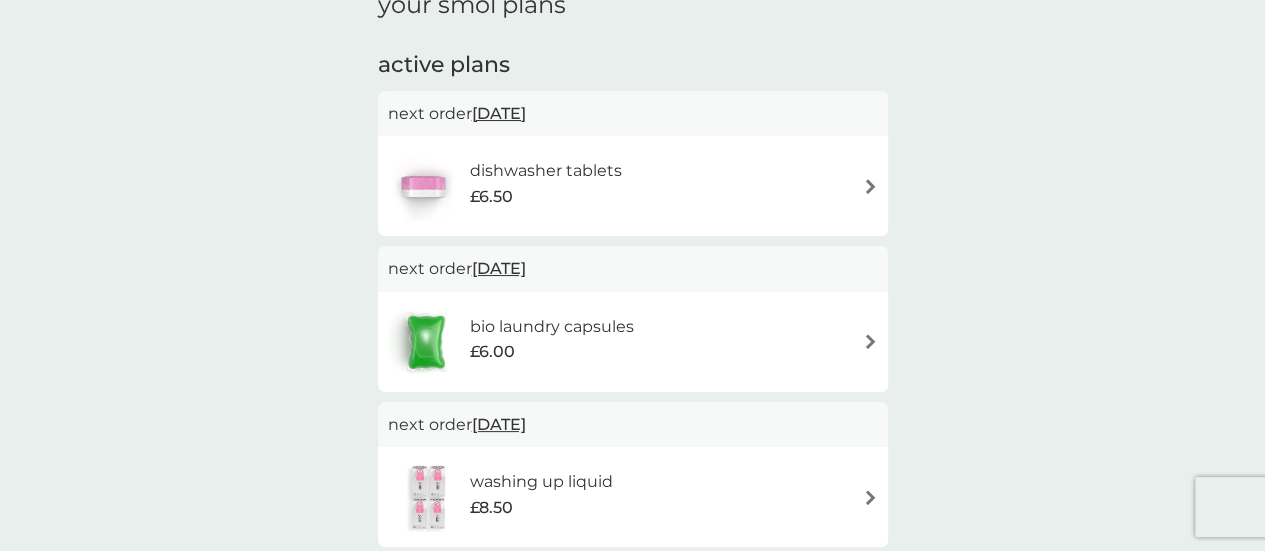 scroll, scrollTop: 200, scrollLeft: 0, axis: vertical 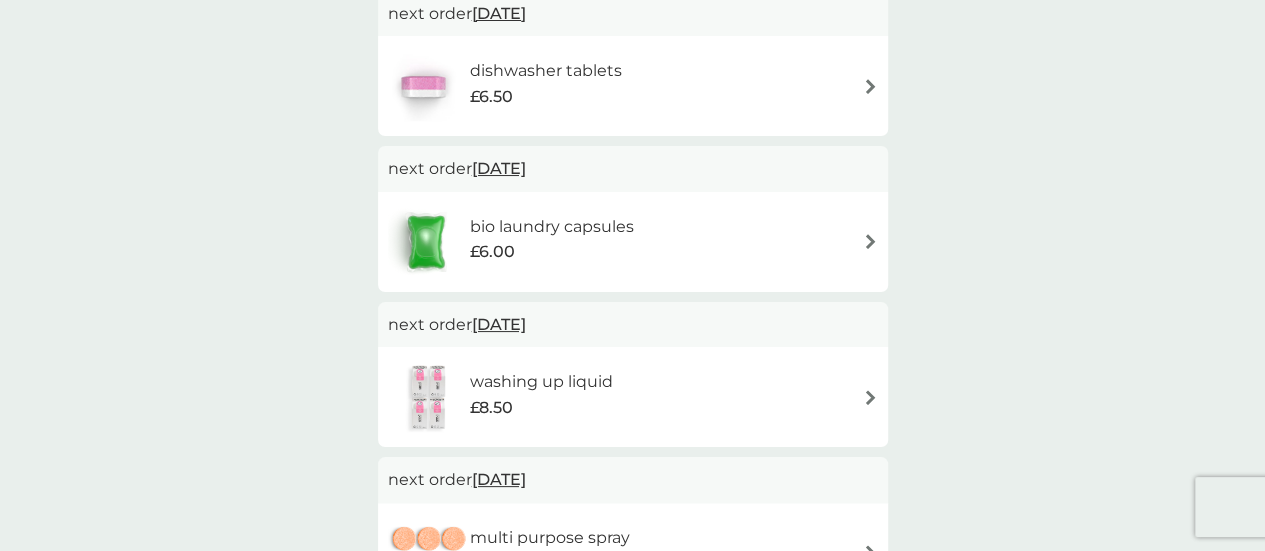 click on "washing up liquid" at bounding box center (541, 382) 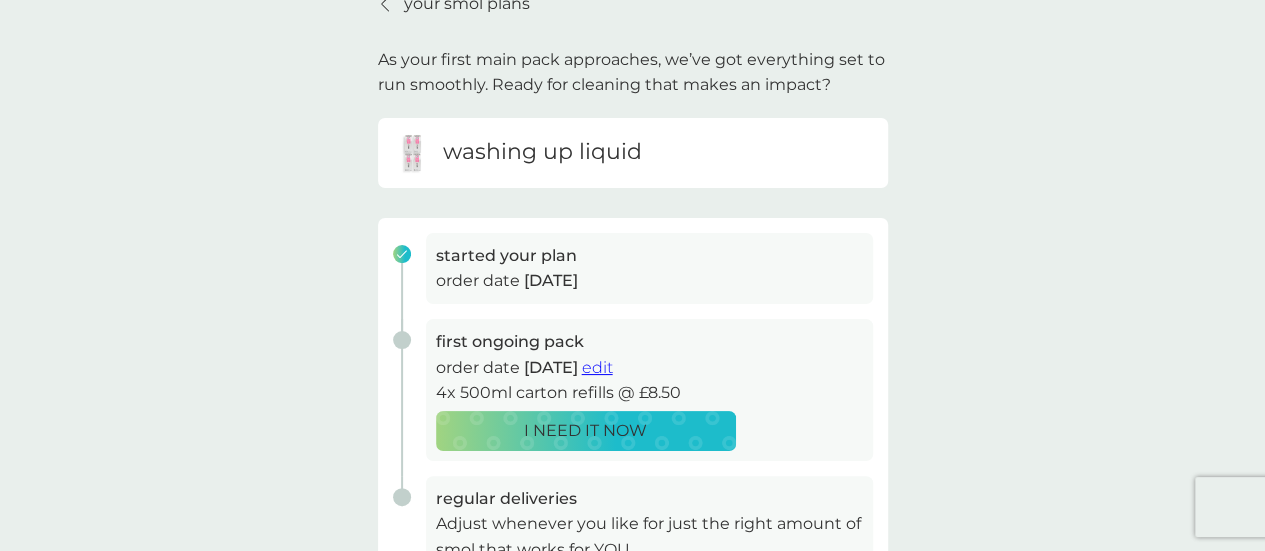 scroll, scrollTop: 200, scrollLeft: 0, axis: vertical 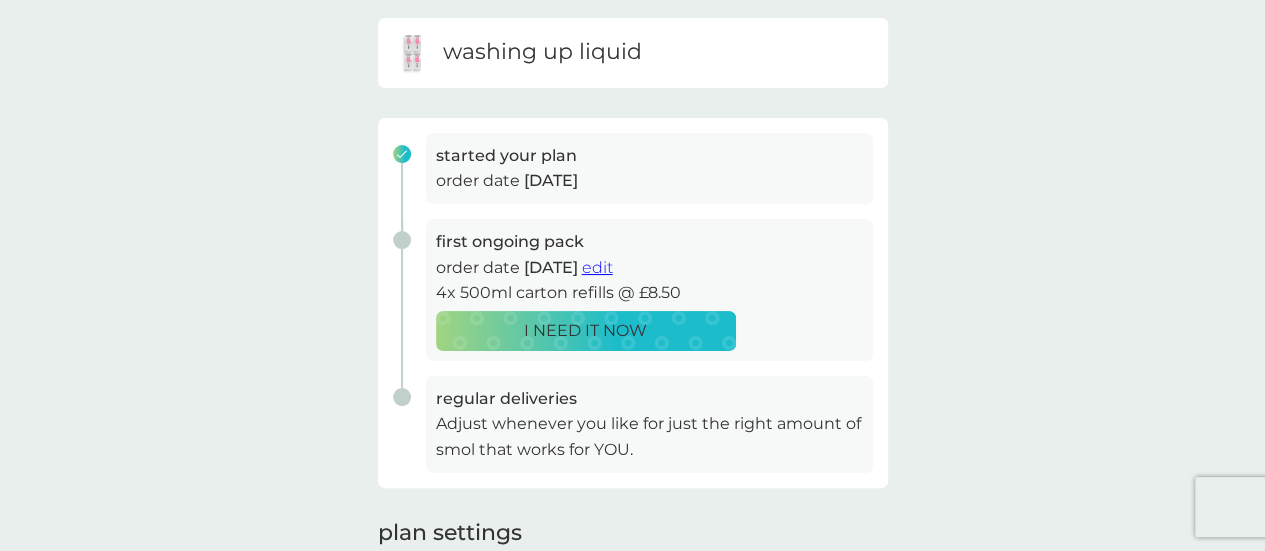 click on "I NEED IT NOW" at bounding box center (586, 331) 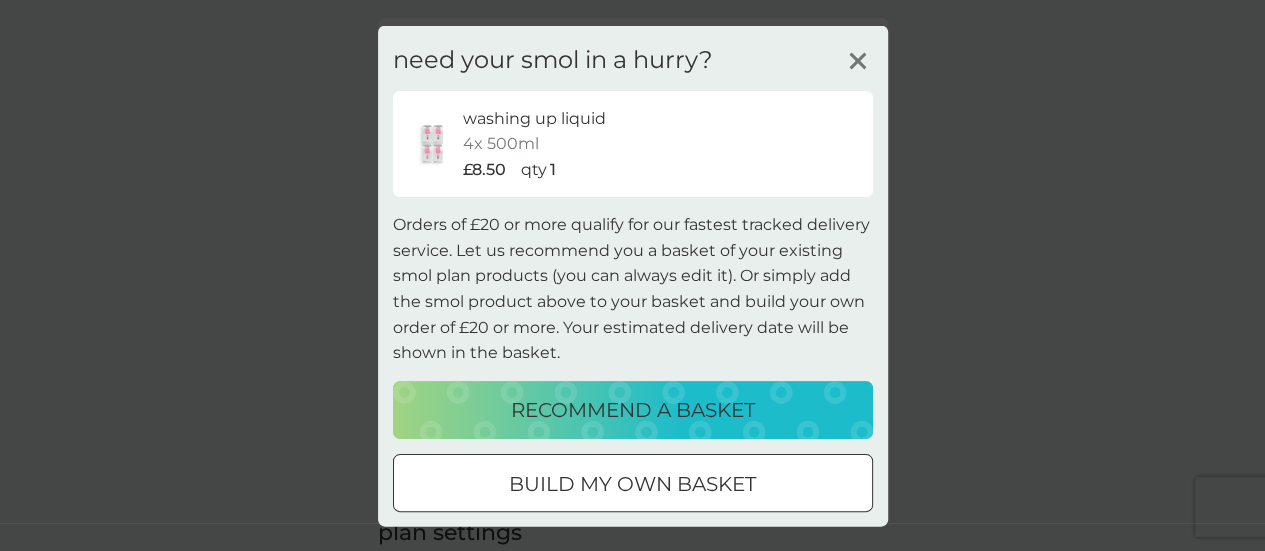 scroll, scrollTop: 96, scrollLeft: 0, axis: vertical 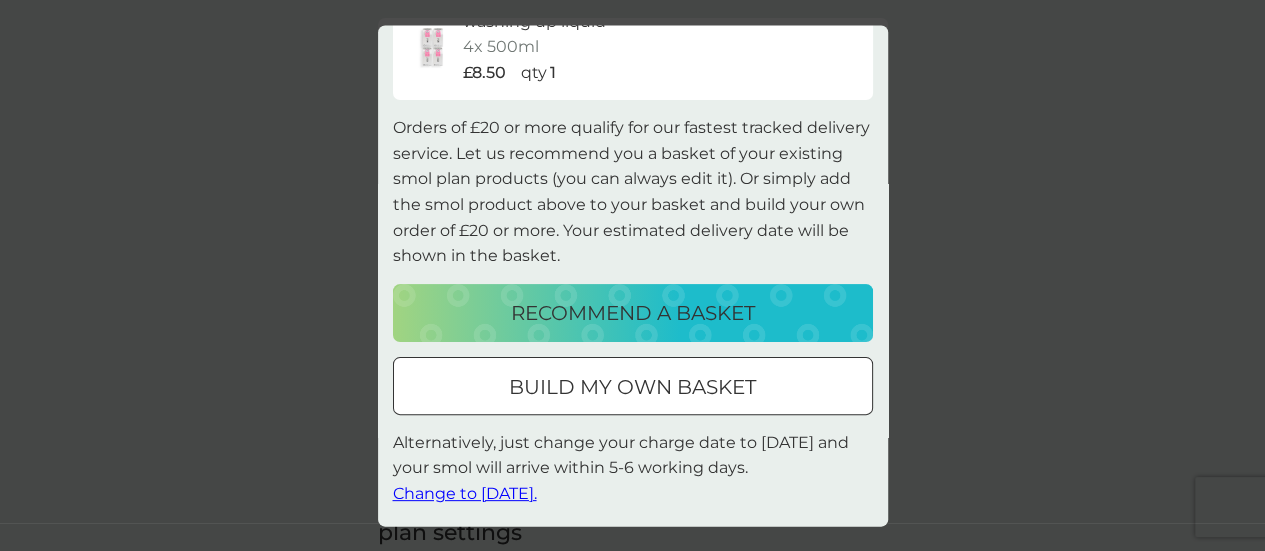 click on "build my own basket" at bounding box center (632, 387) 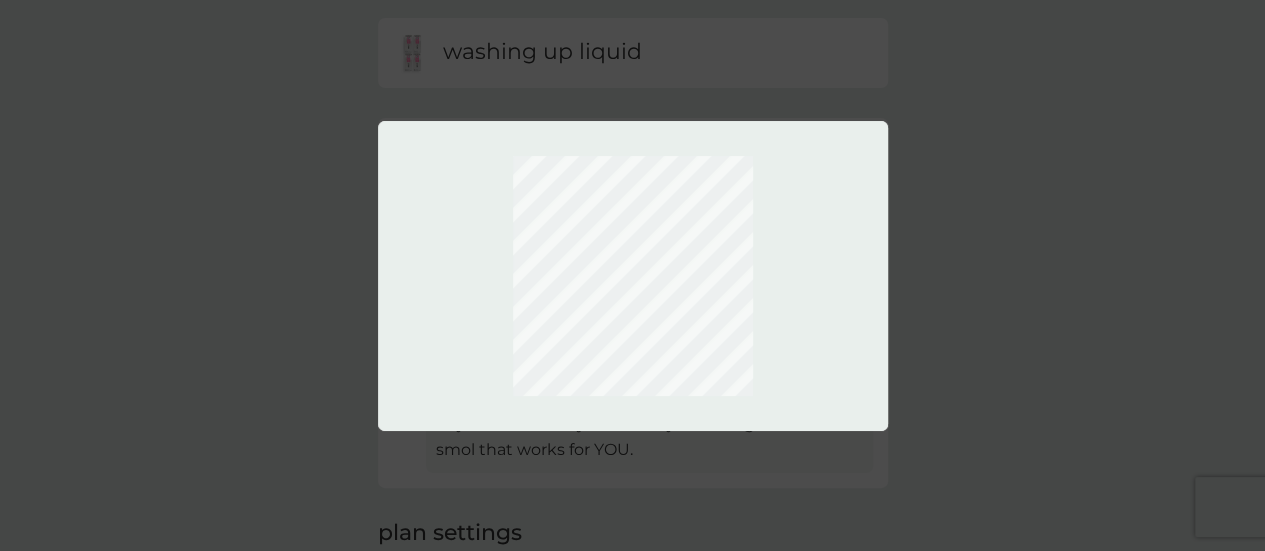 scroll, scrollTop: 0, scrollLeft: 0, axis: both 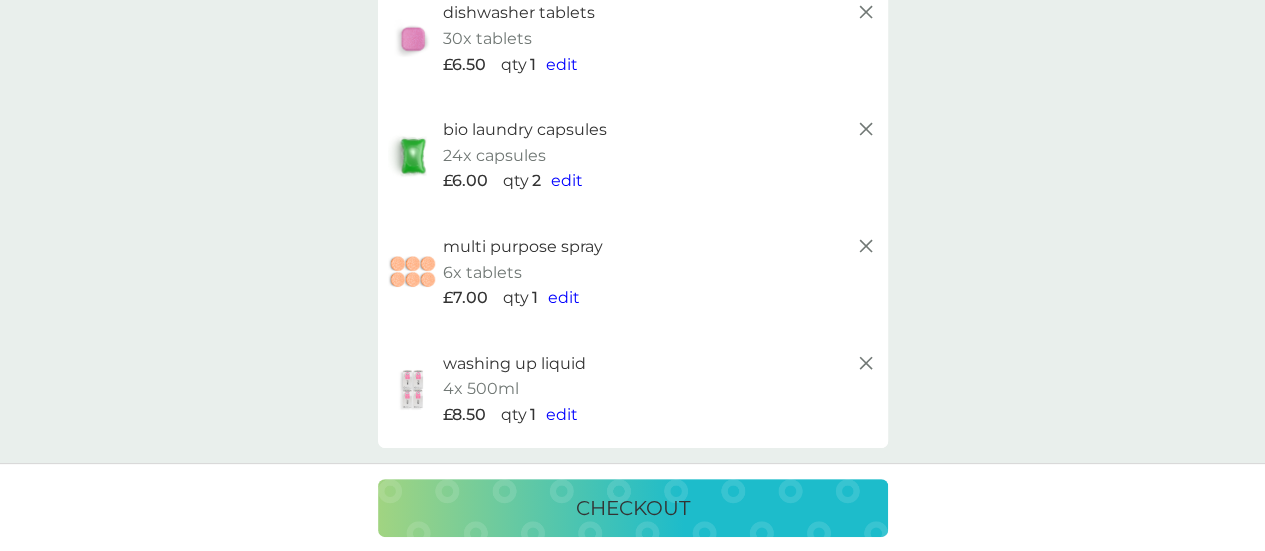 click on "edit" at bounding box center [567, 180] 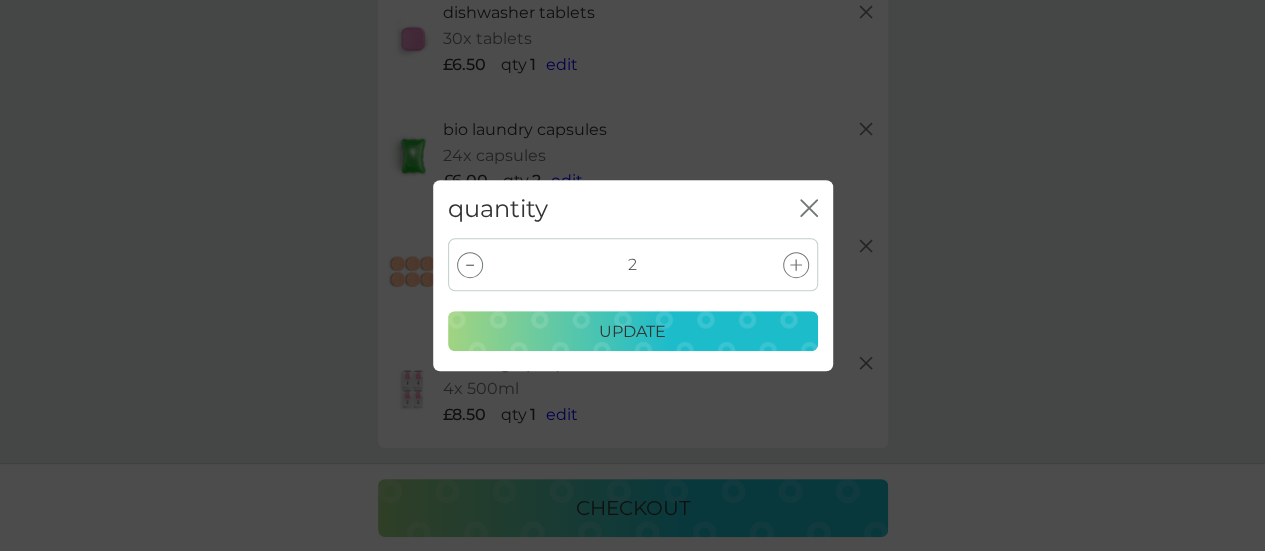 click at bounding box center [470, 265] 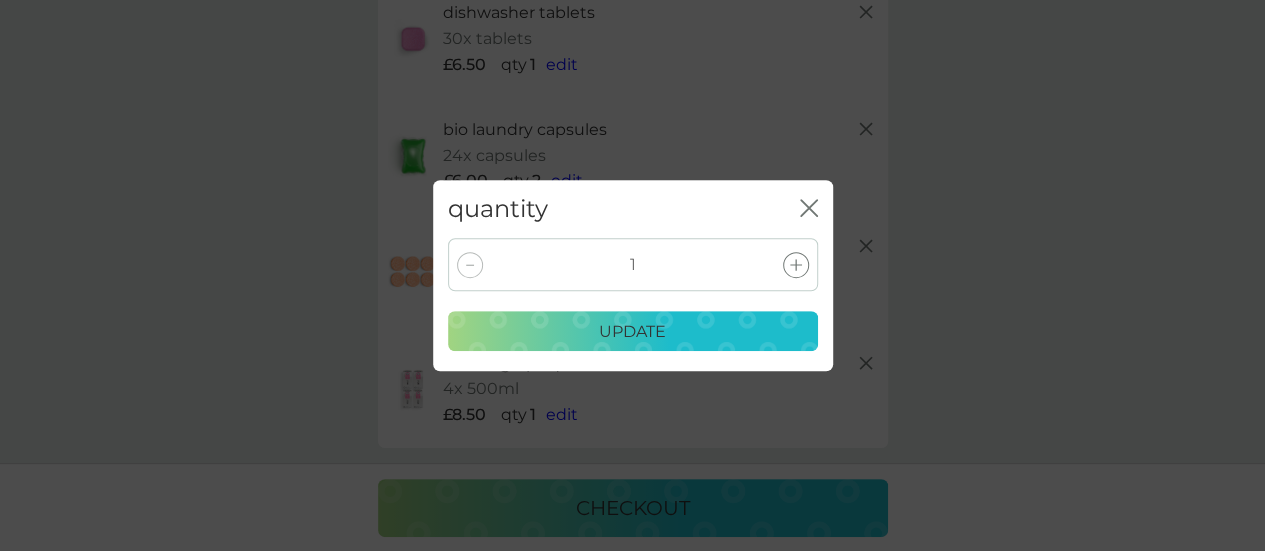 click on "update" at bounding box center [632, 332] 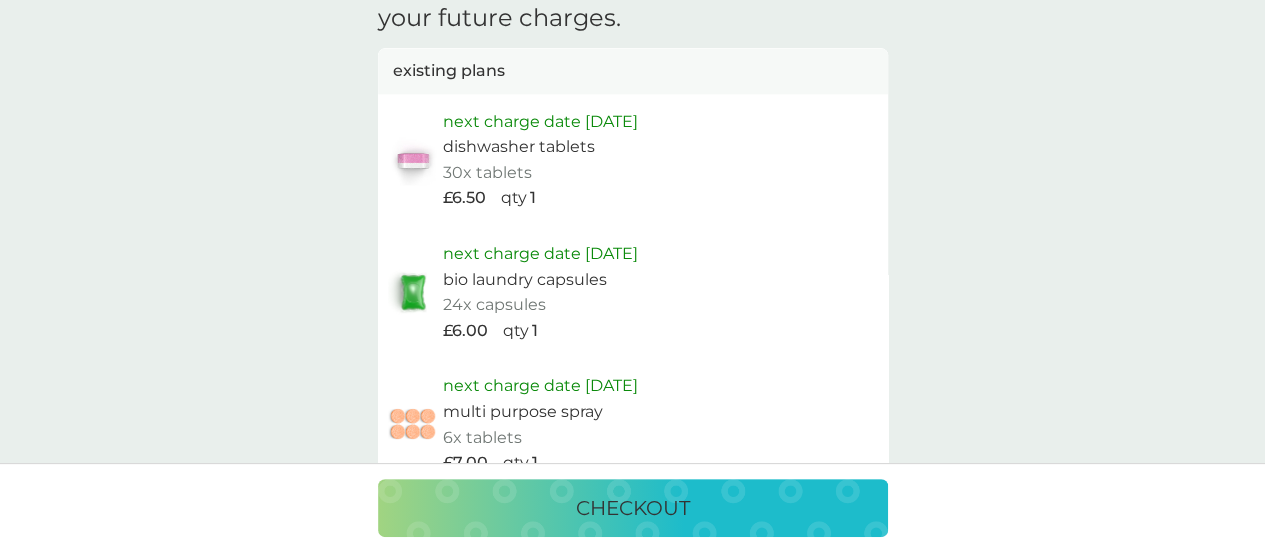 scroll, scrollTop: 1500, scrollLeft: 0, axis: vertical 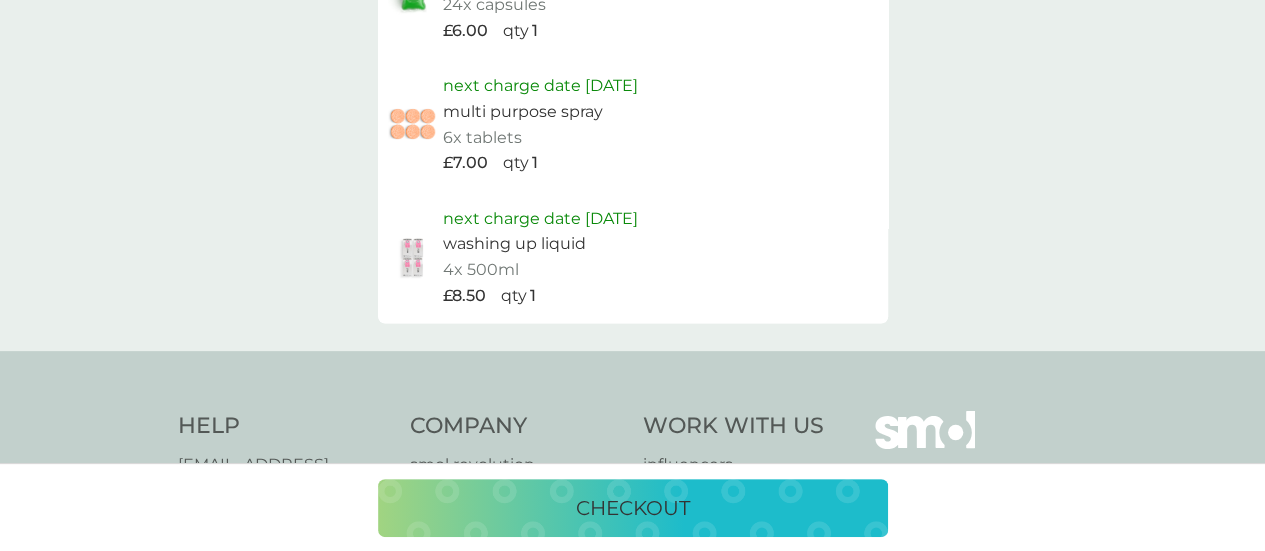 click on "checkout" at bounding box center (633, 508) 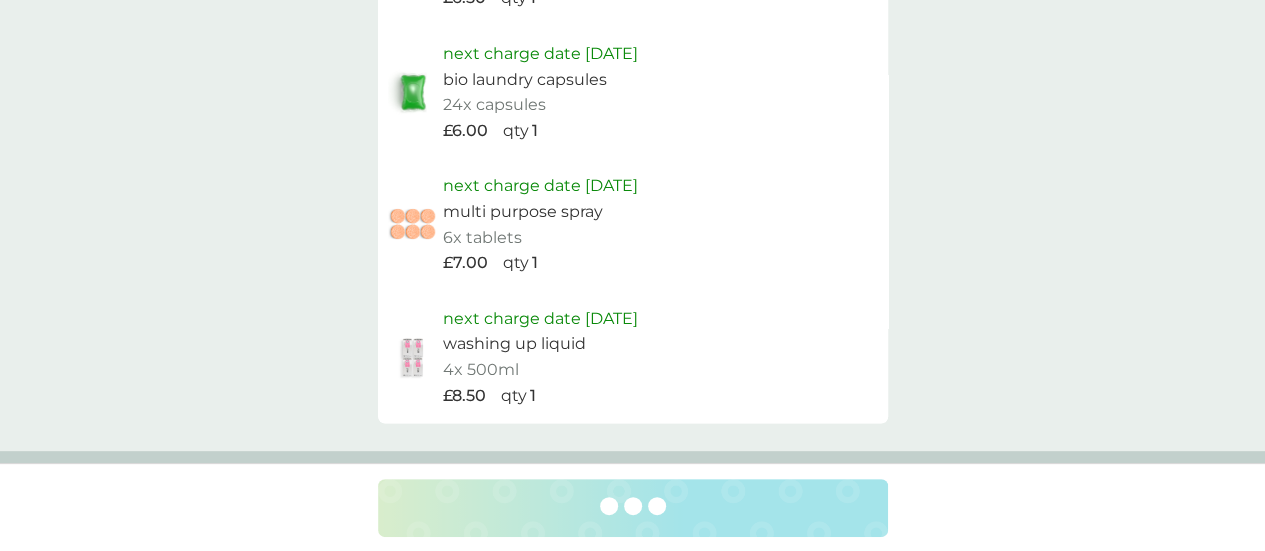 scroll, scrollTop: 1300, scrollLeft: 0, axis: vertical 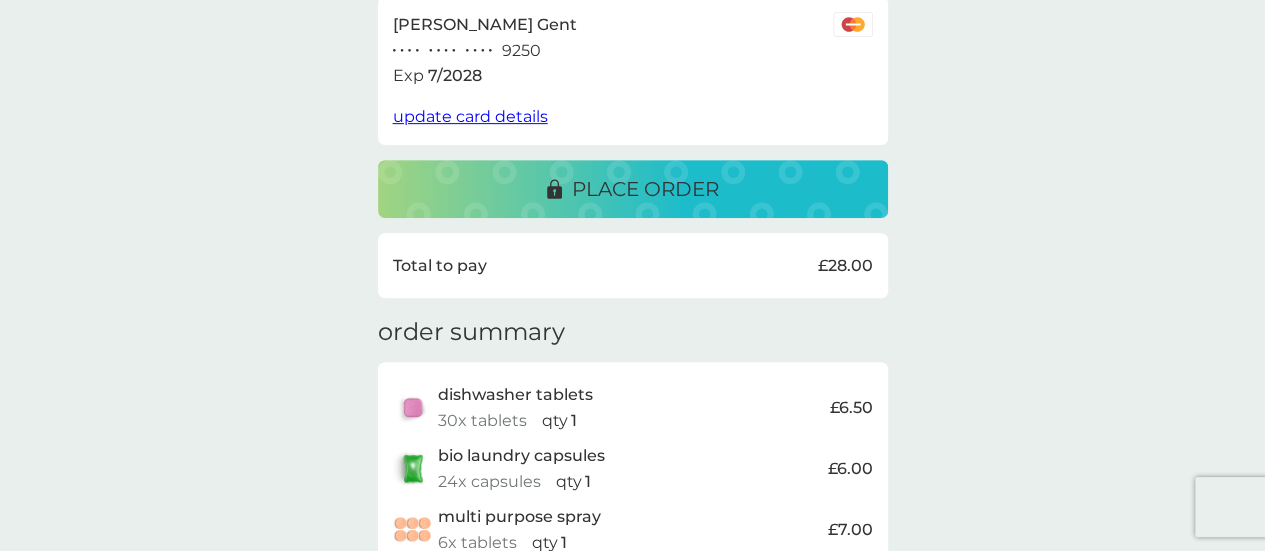 click on "place order" at bounding box center (633, 189) 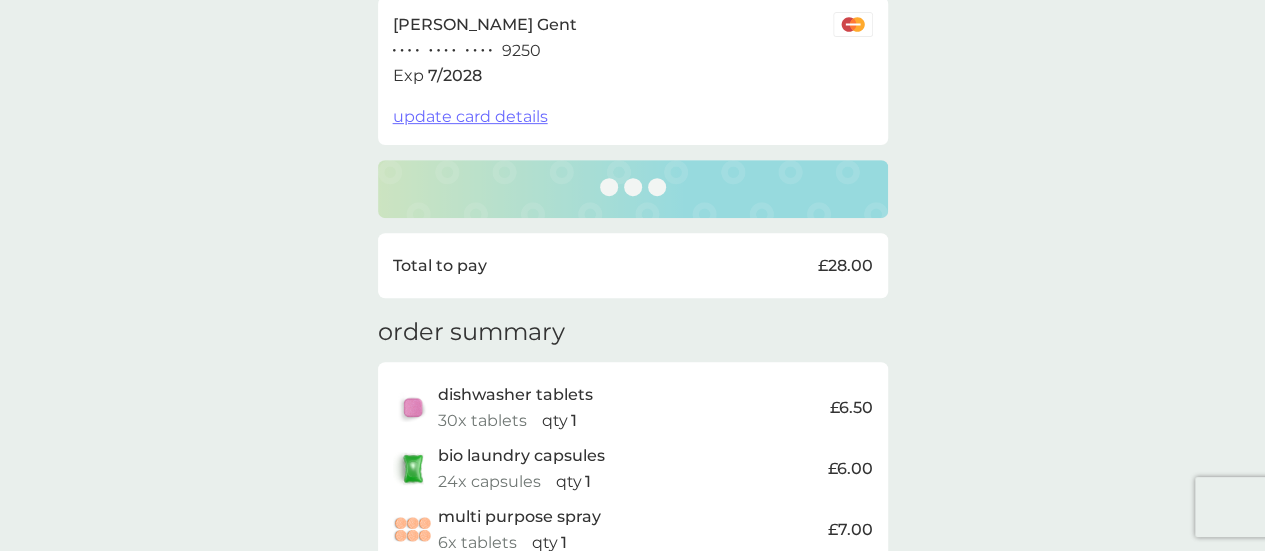 scroll, scrollTop: 500, scrollLeft: 0, axis: vertical 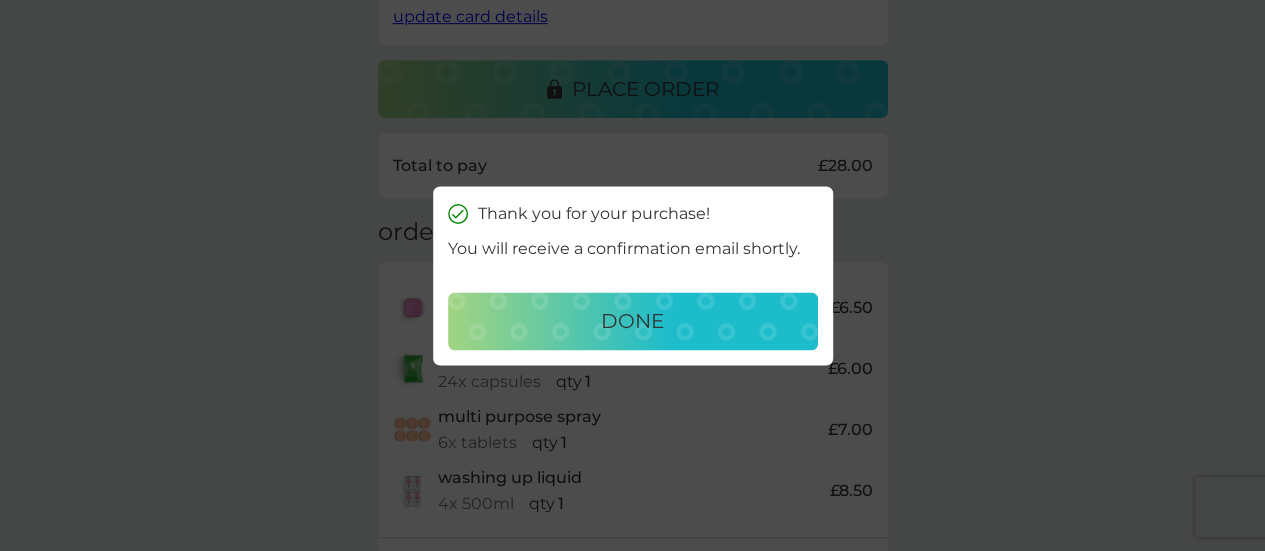 click on "done" at bounding box center (633, 321) 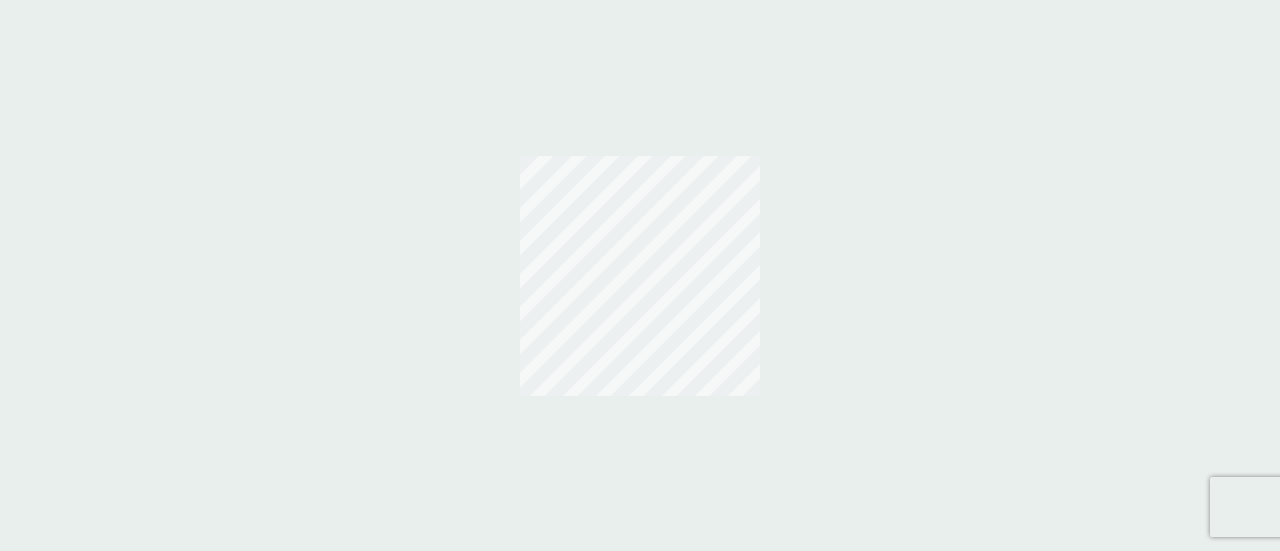 scroll, scrollTop: 0, scrollLeft: 0, axis: both 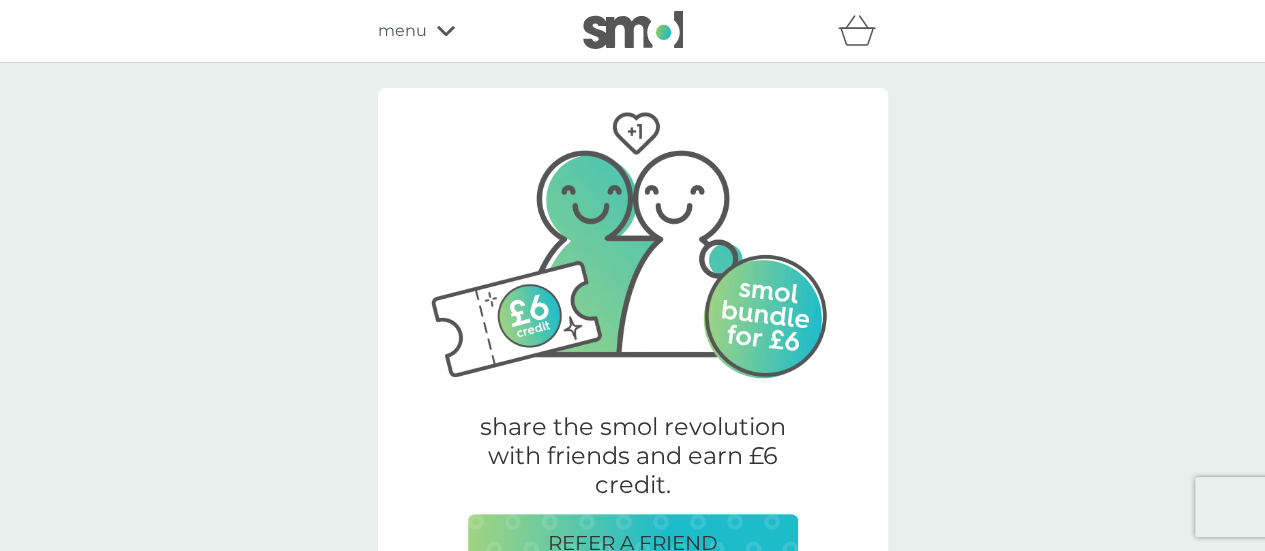 click on "menu" at bounding box center (463, 31) 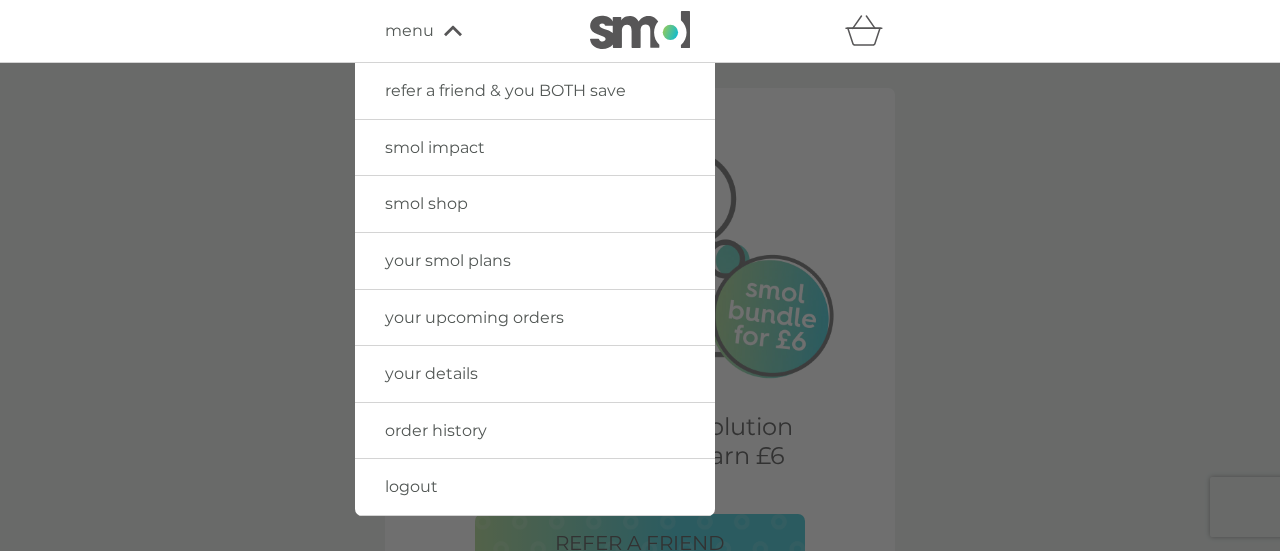 click on "your upcoming orders" at bounding box center (474, 317) 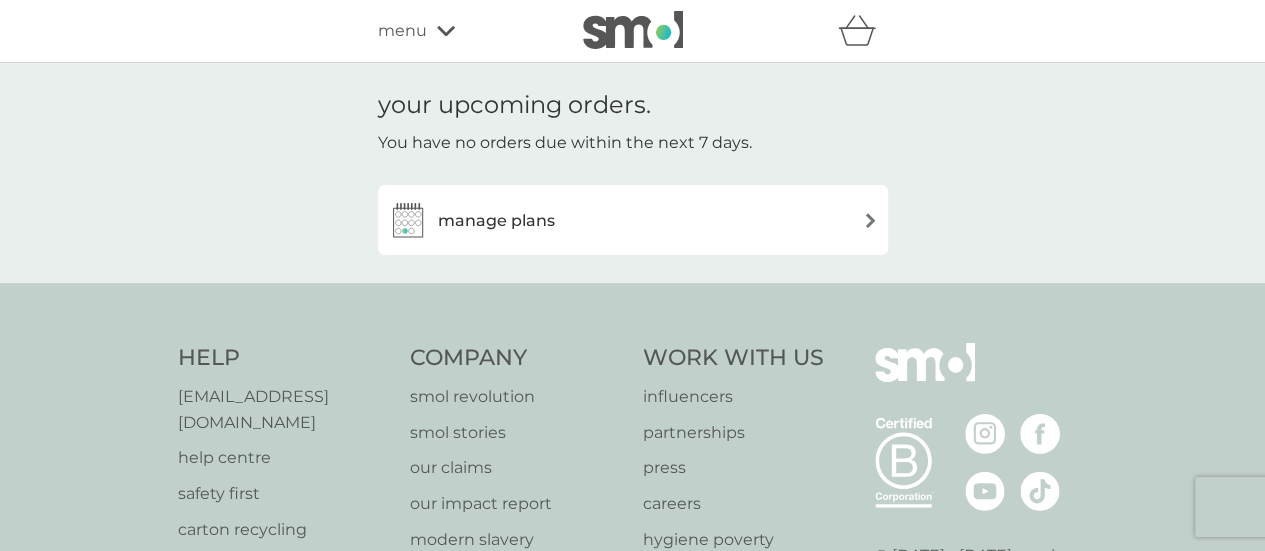click on "manage plans" at bounding box center [633, 220] 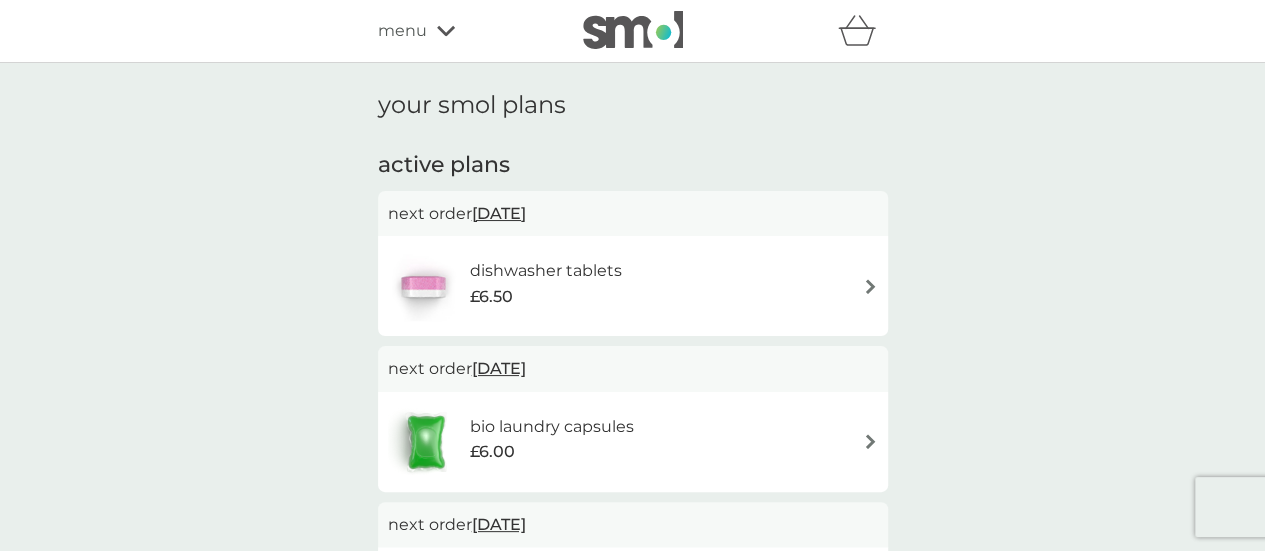 click on "dishwasher tablets £6.50" at bounding box center [633, 286] 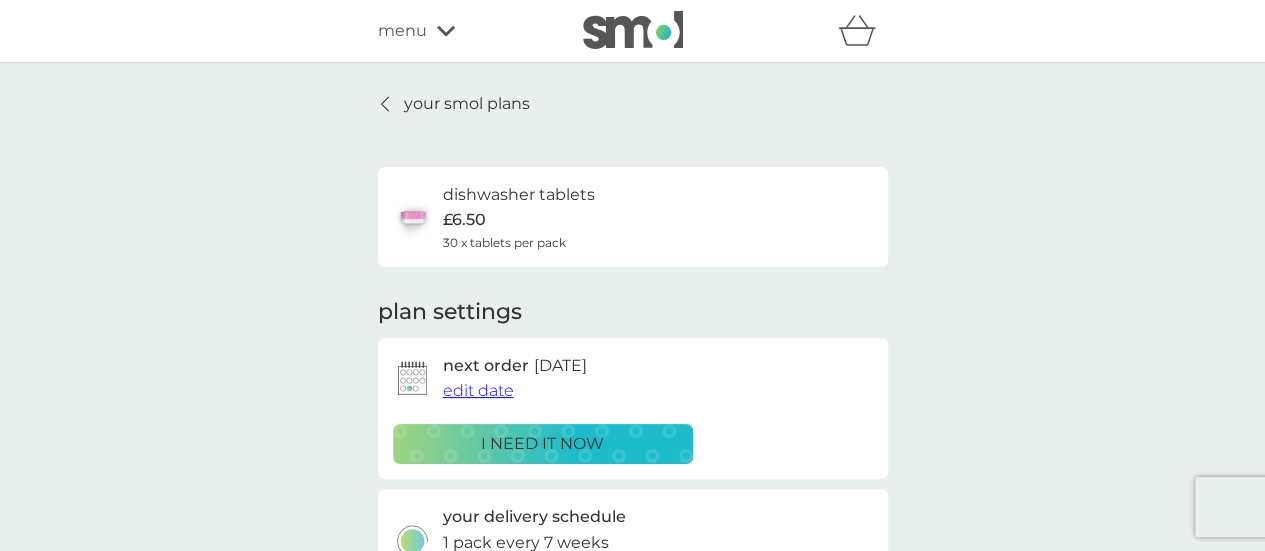 scroll, scrollTop: 100, scrollLeft: 0, axis: vertical 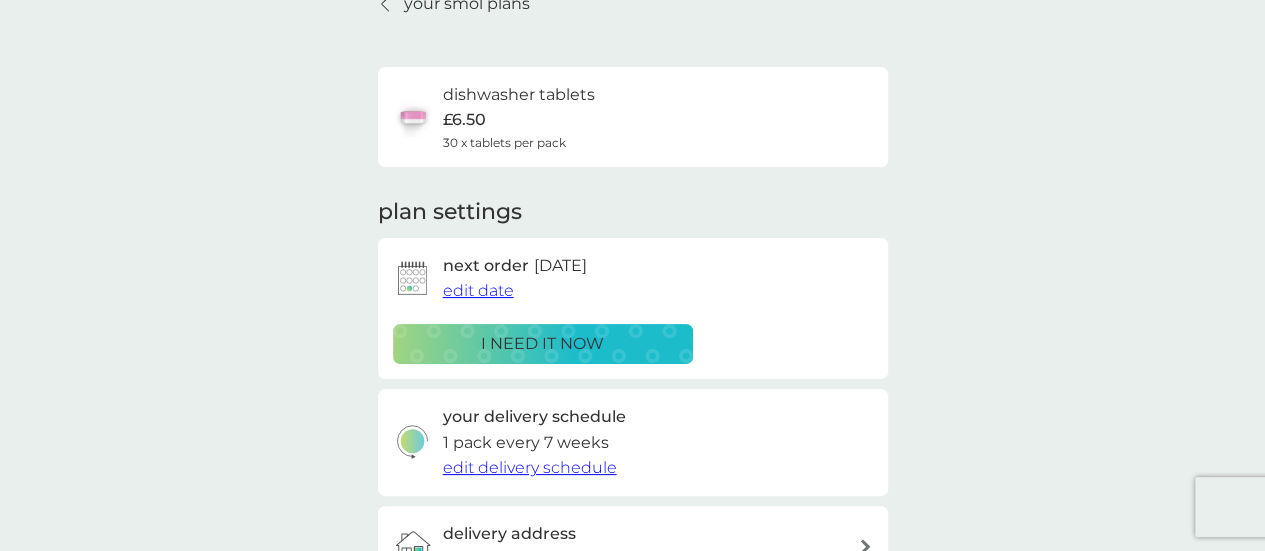 click on "next order [DATE] edit date i need it now" at bounding box center [633, 308] 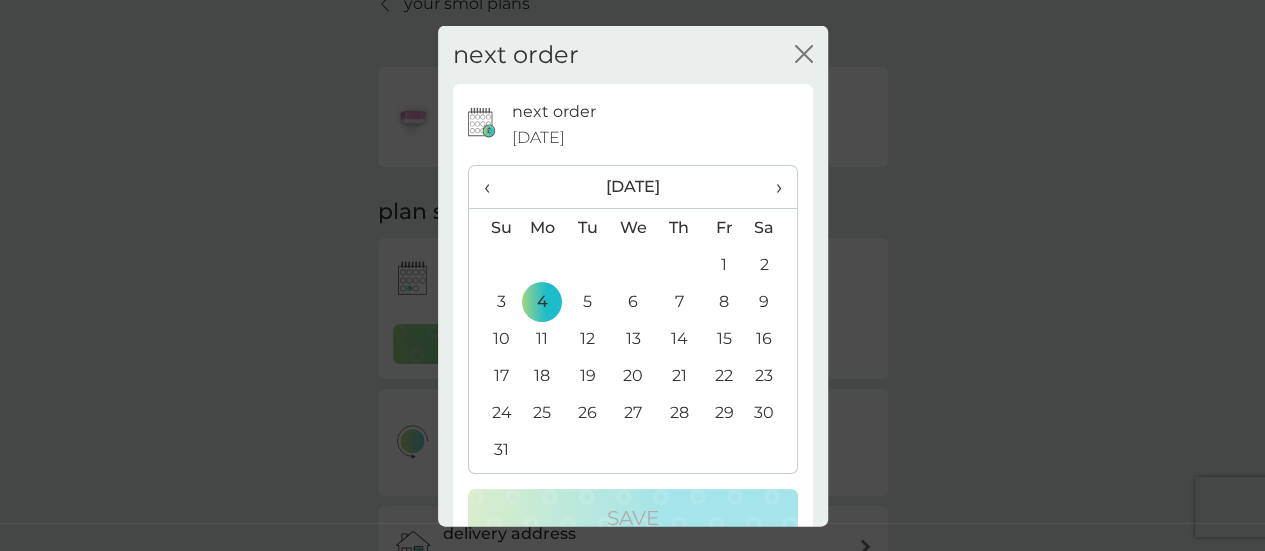 click on "›" at bounding box center (771, 187) 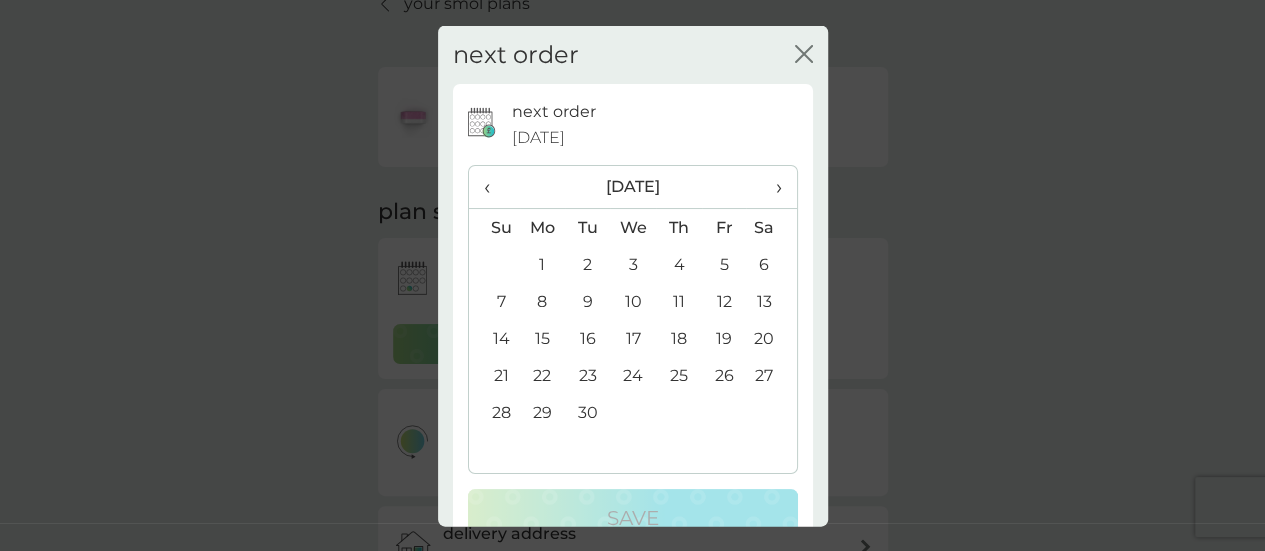 click on "1" at bounding box center (543, 264) 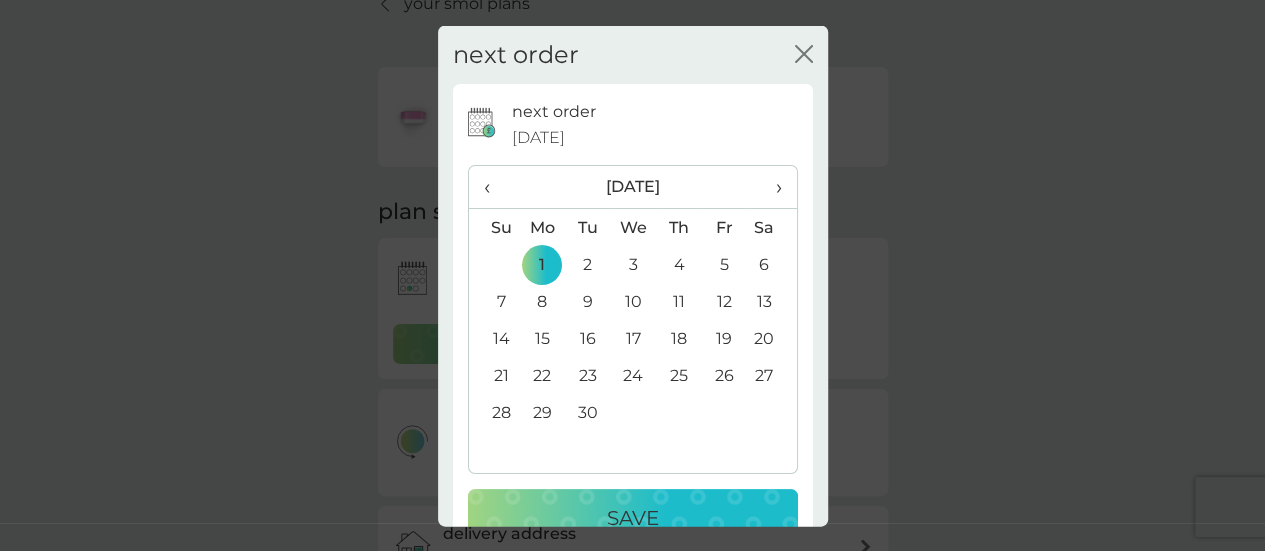 click on "Save" at bounding box center [633, 518] 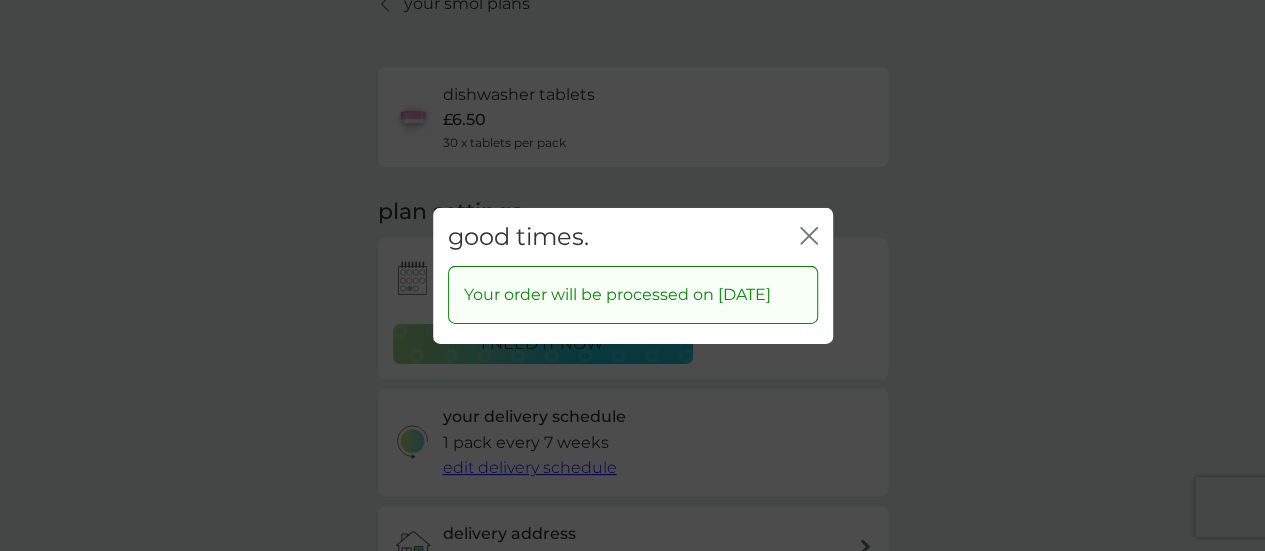 click 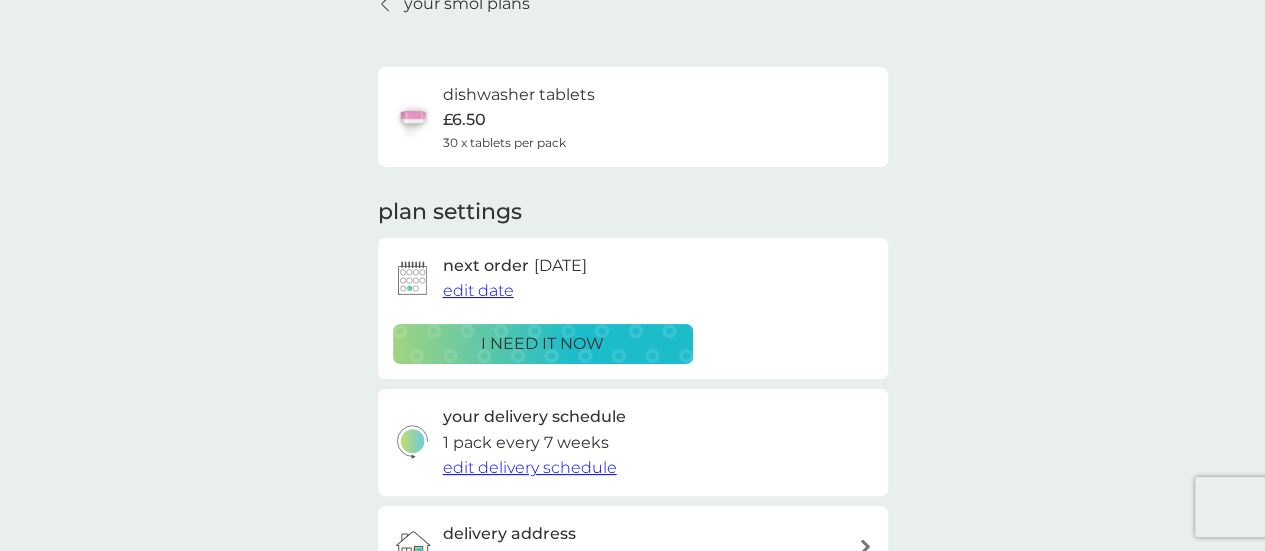 scroll, scrollTop: 0, scrollLeft: 0, axis: both 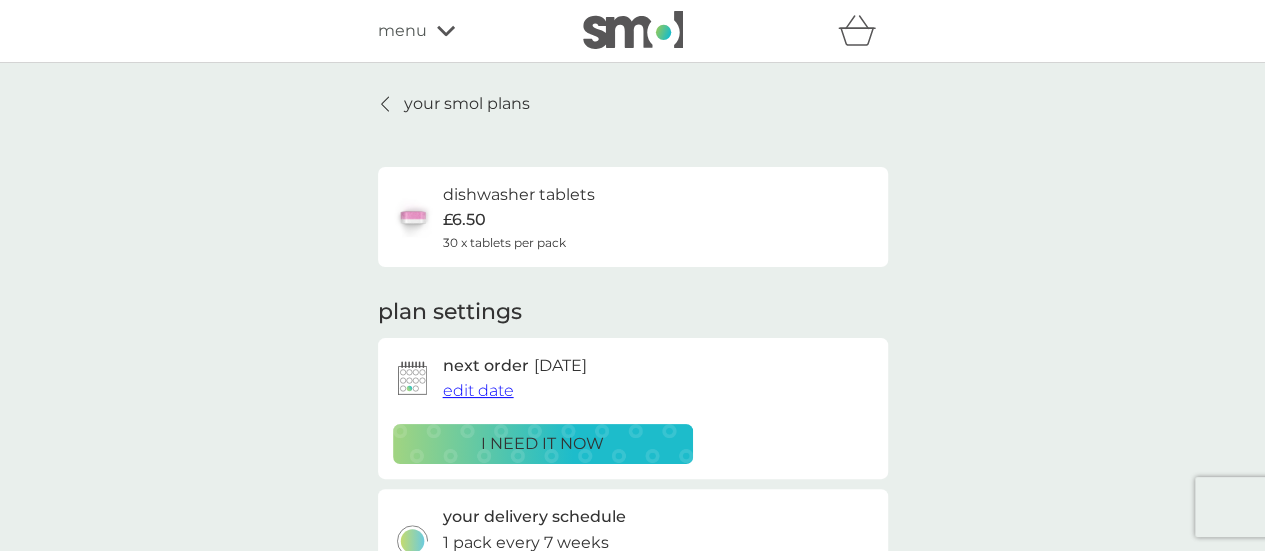 click on "your smol plans" at bounding box center (467, 104) 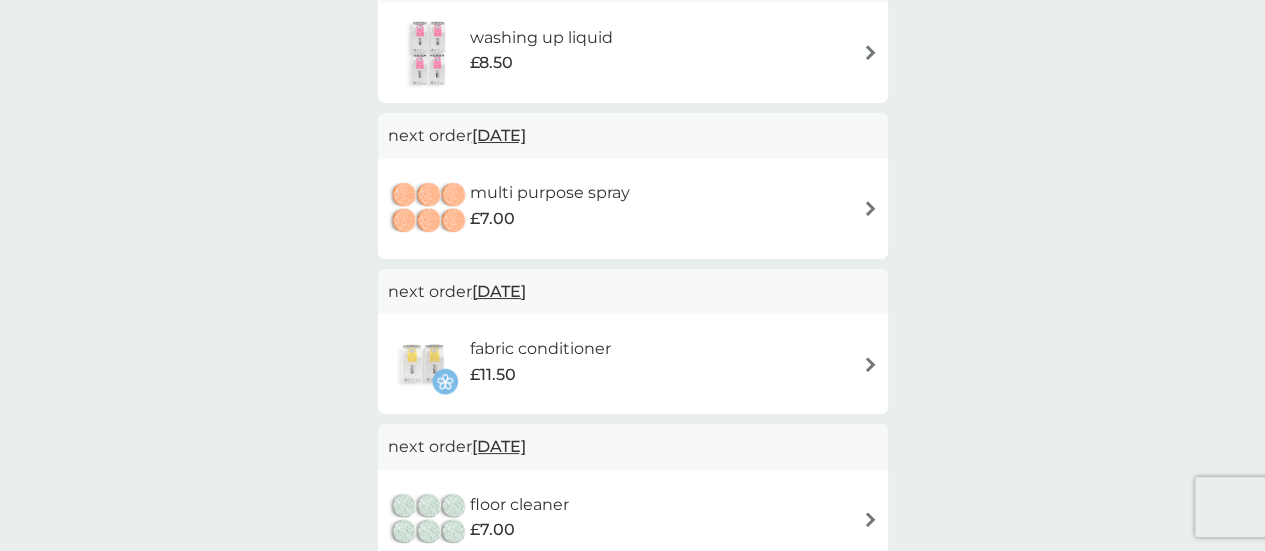 scroll, scrollTop: 800, scrollLeft: 0, axis: vertical 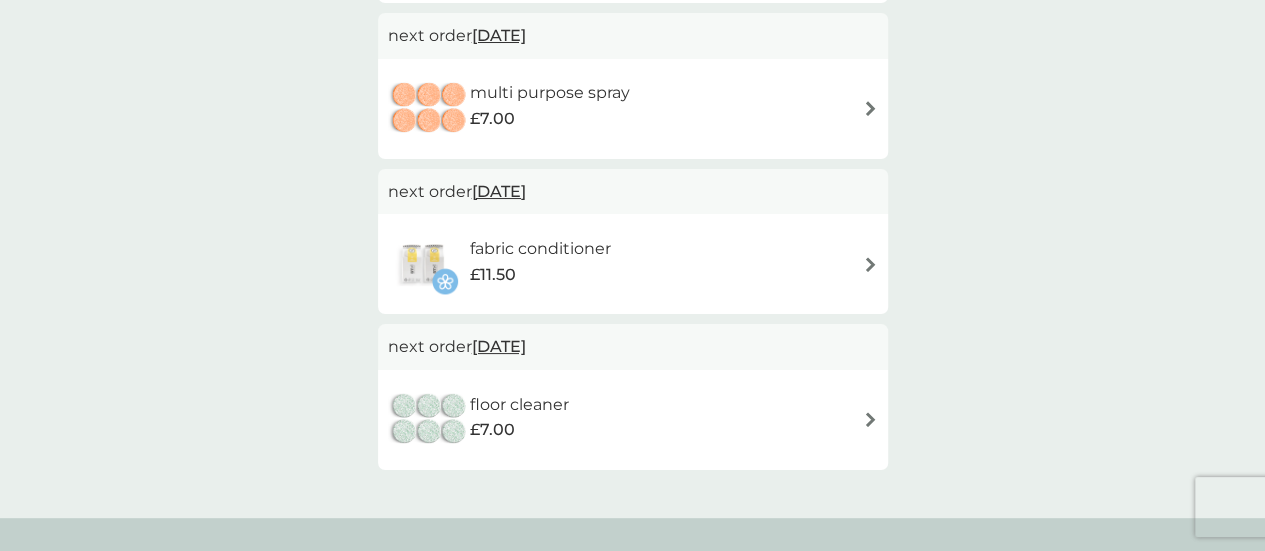 click on "[DATE]" at bounding box center (499, 346) 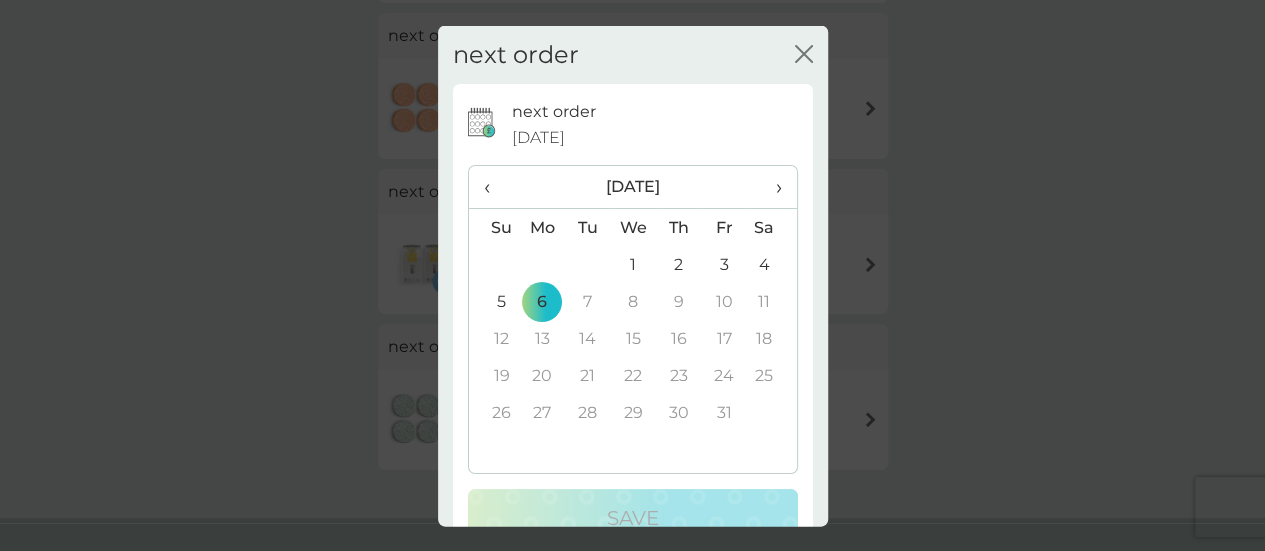 click on "›" at bounding box center [771, 187] 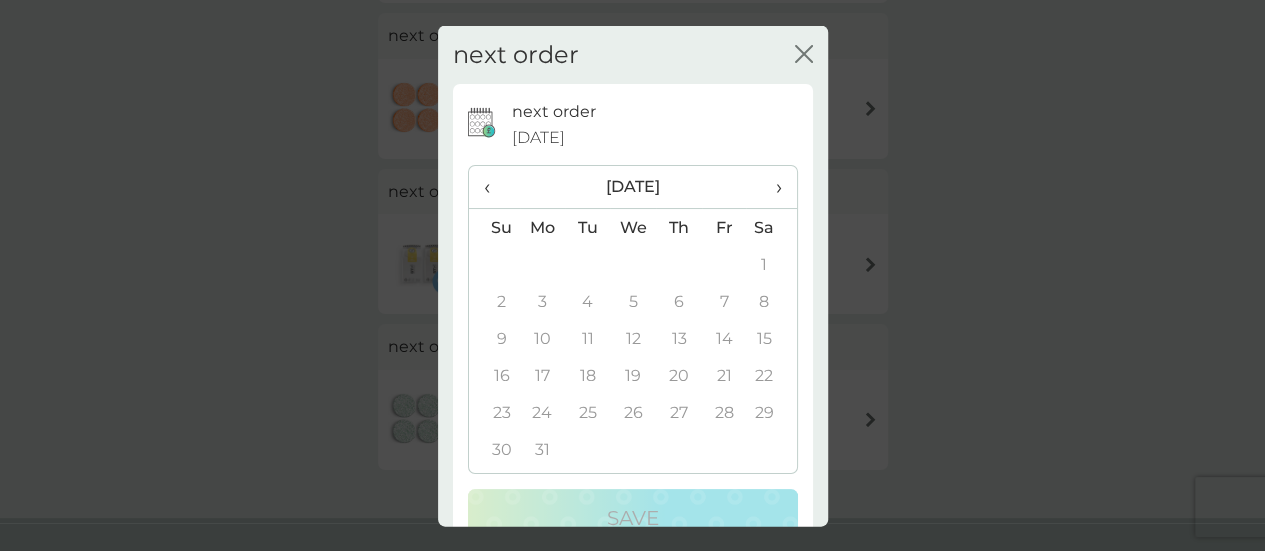 click on "›" at bounding box center [771, 187] 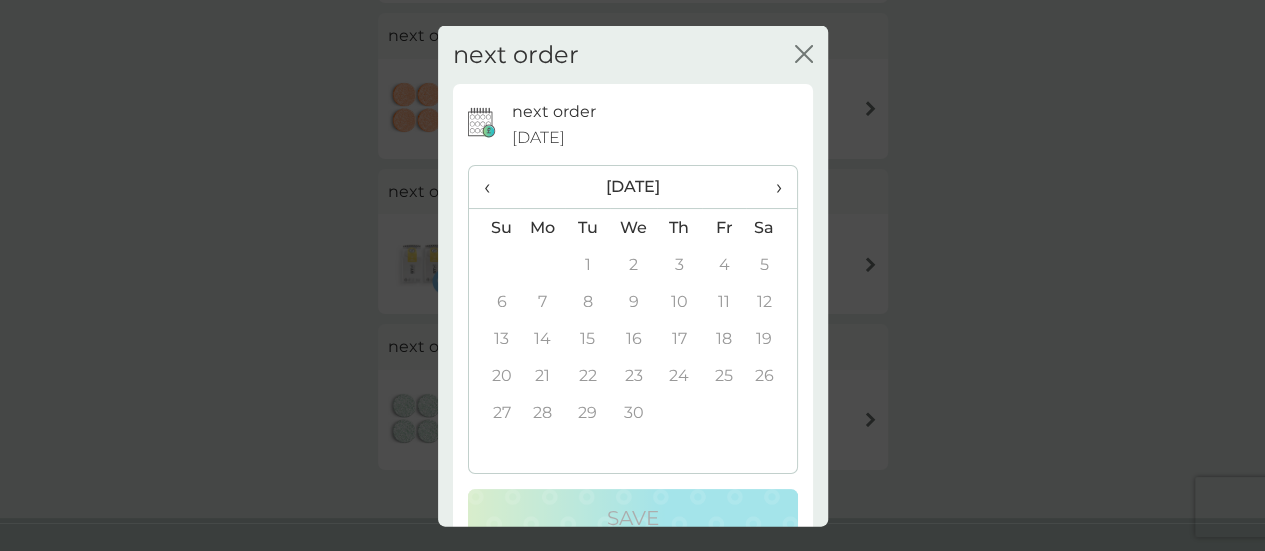 click on "›" at bounding box center (771, 187) 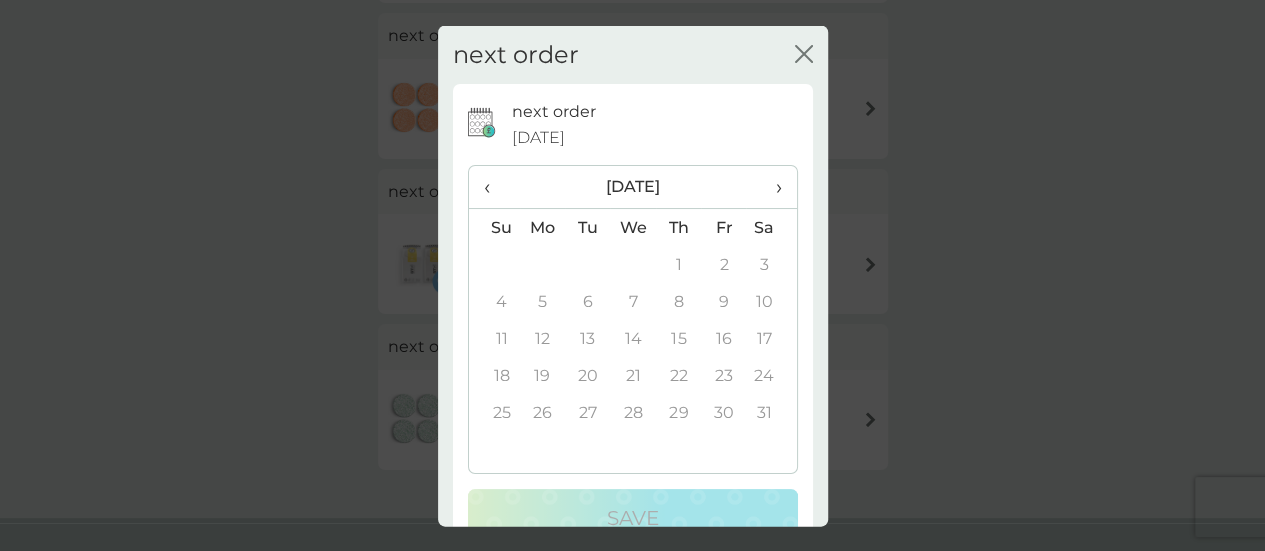 click on "‹" at bounding box center [494, 187] 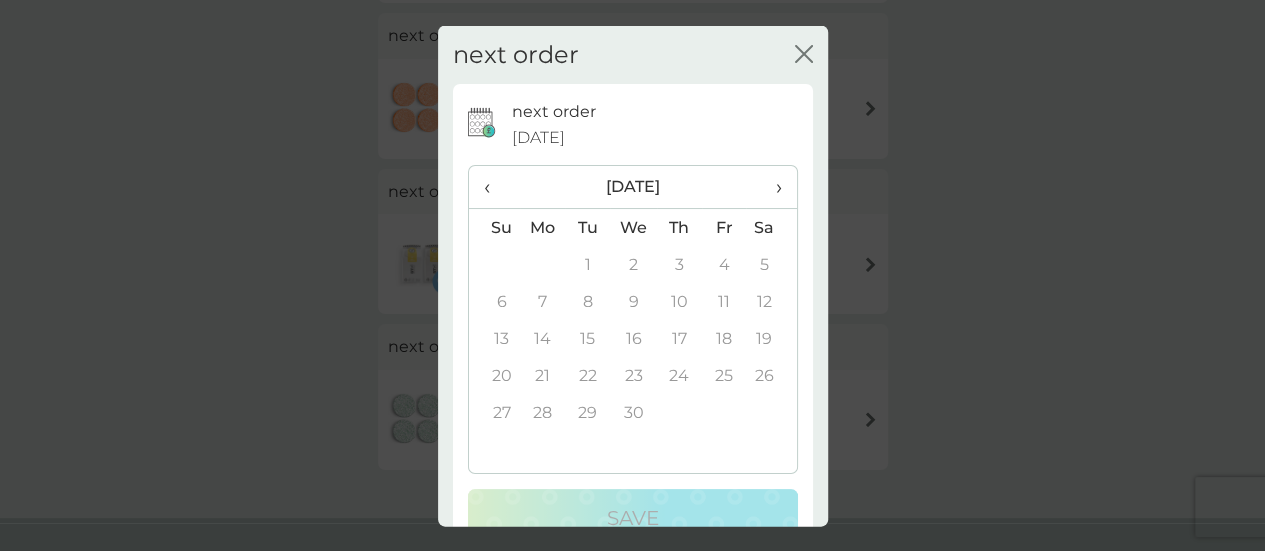 click on "‹" at bounding box center (494, 187) 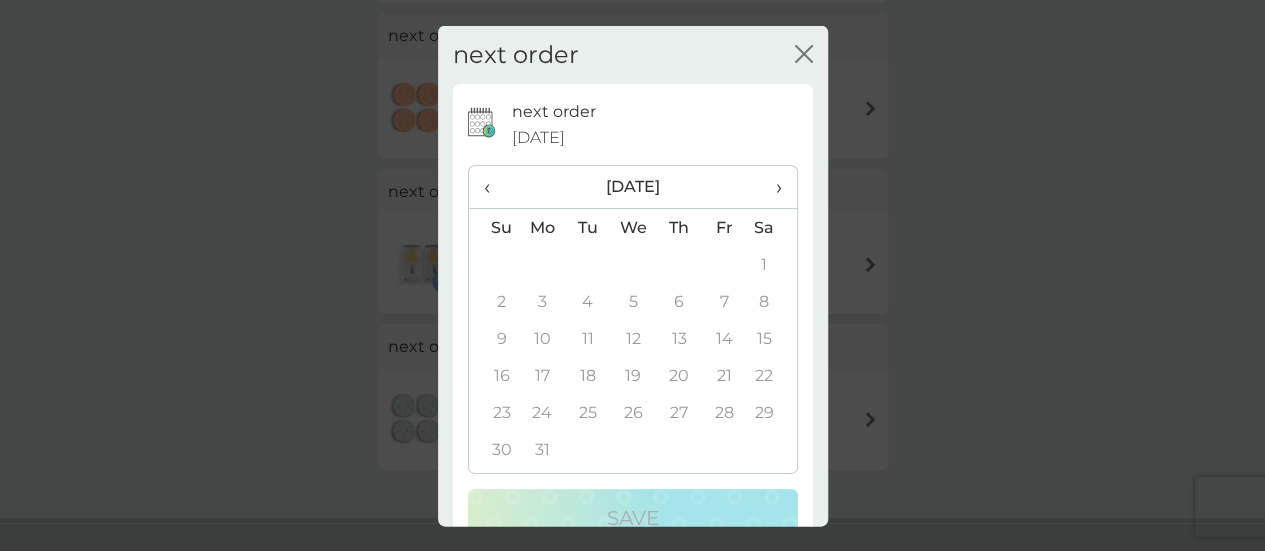 click on "‹" at bounding box center (494, 187) 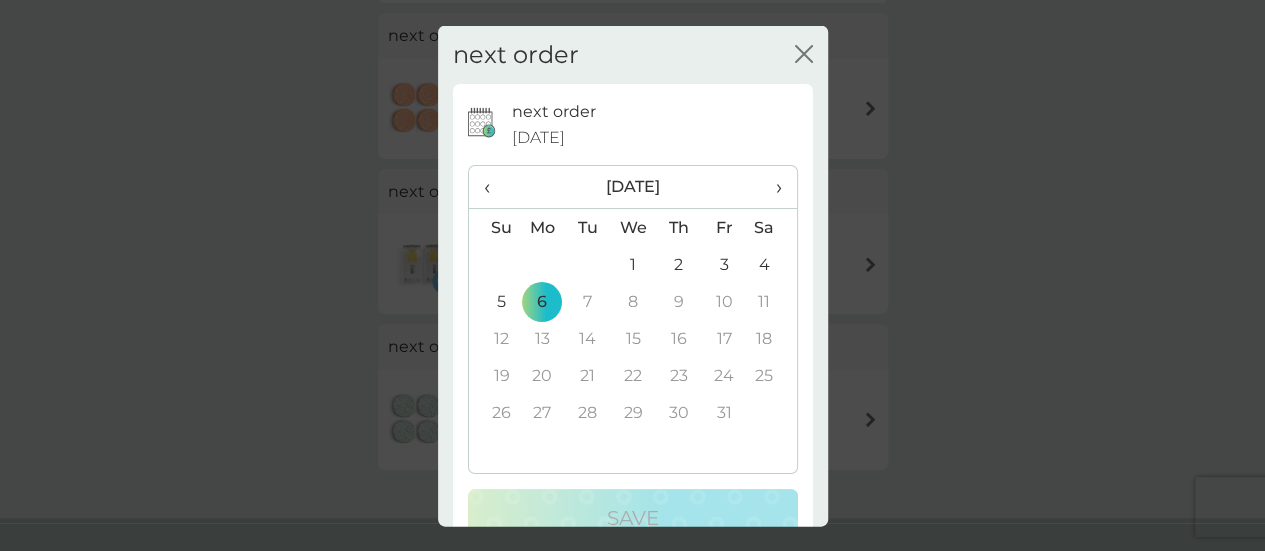 click on "7" at bounding box center (587, 301) 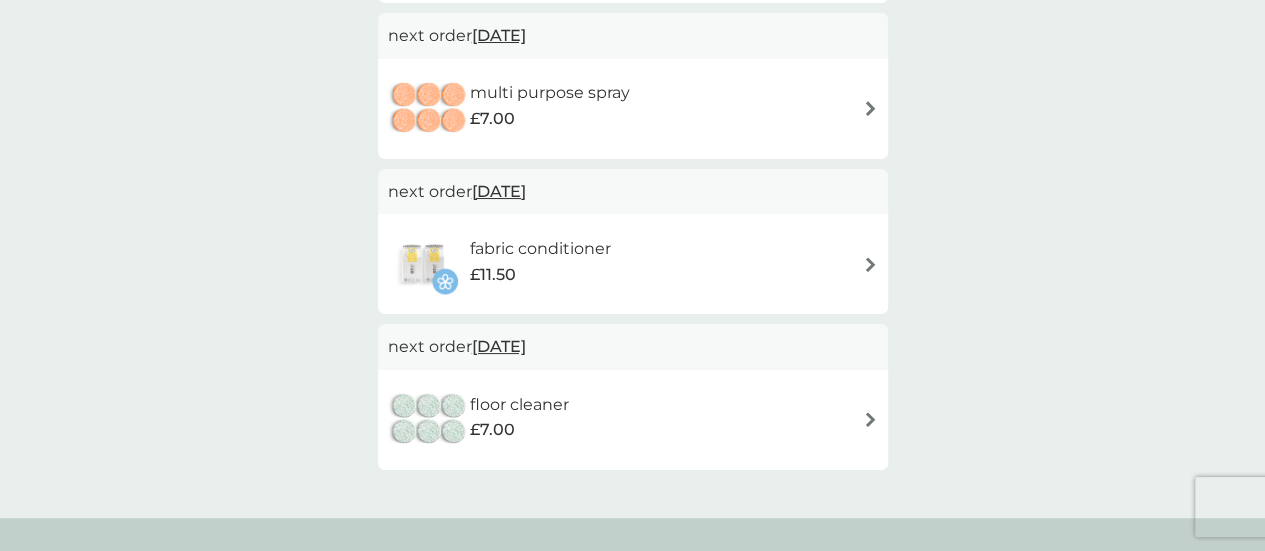 scroll, scrollTop: 900, scrollLeft: 0, axis: vertical 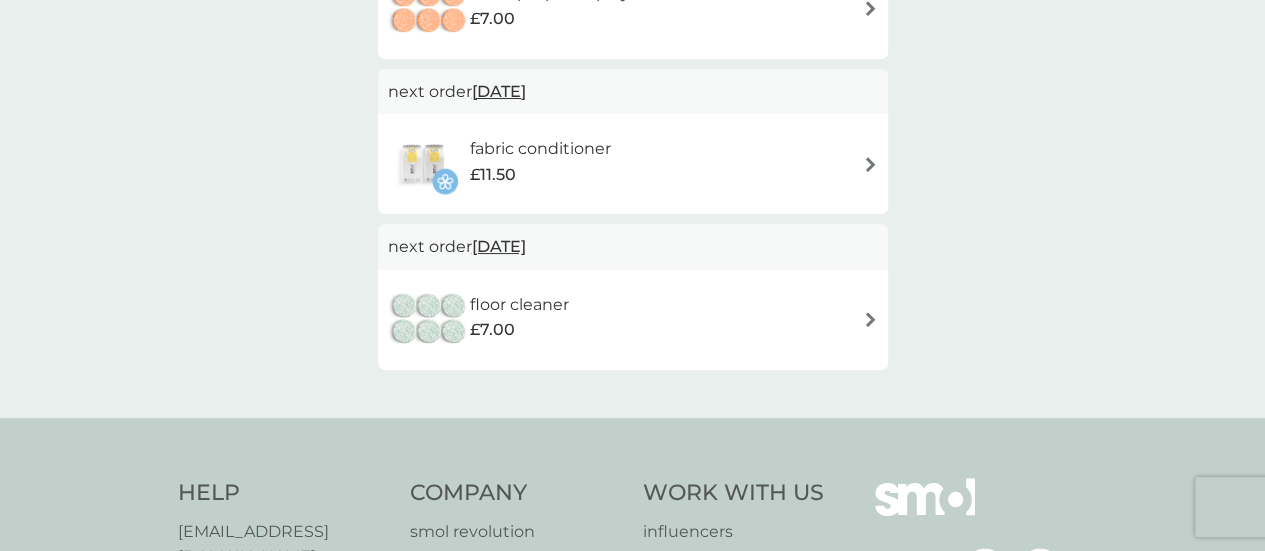 click on "floor cleaner £7.00" at bounding box center (633, 320) 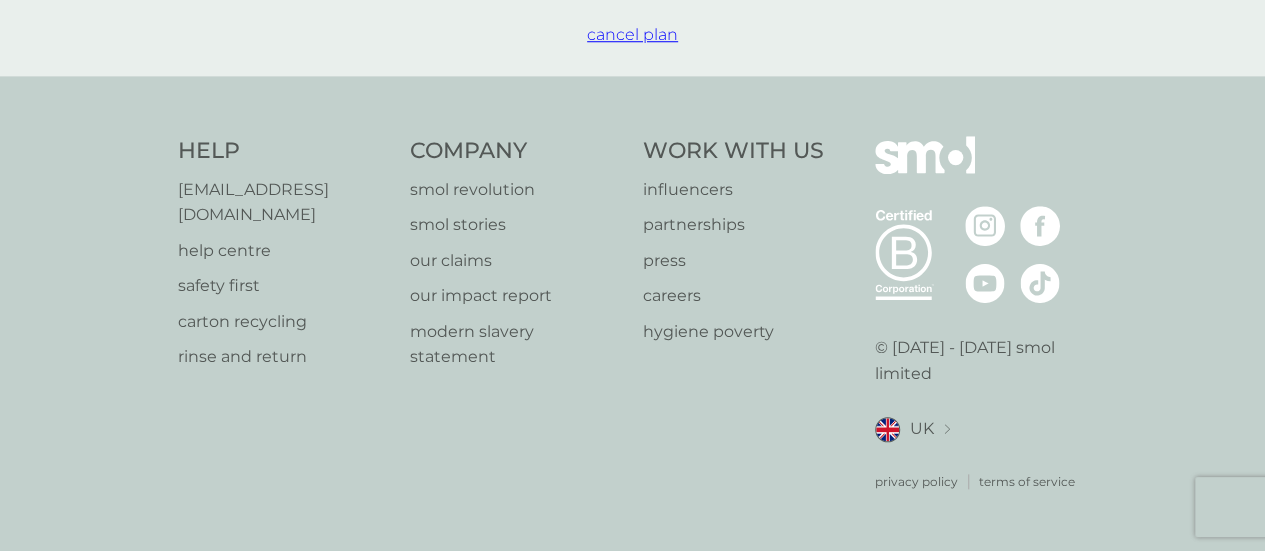 scroll, scrollTop: 0, scrollLeft: 0, axis: both 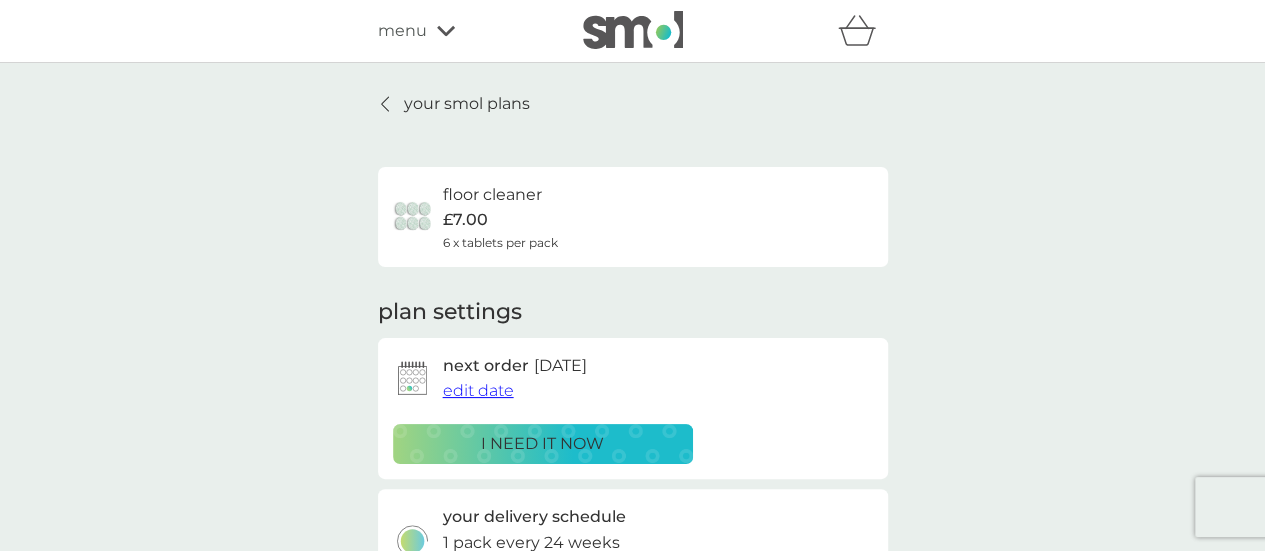 click on "edit date" at bounding box center [478, 390] 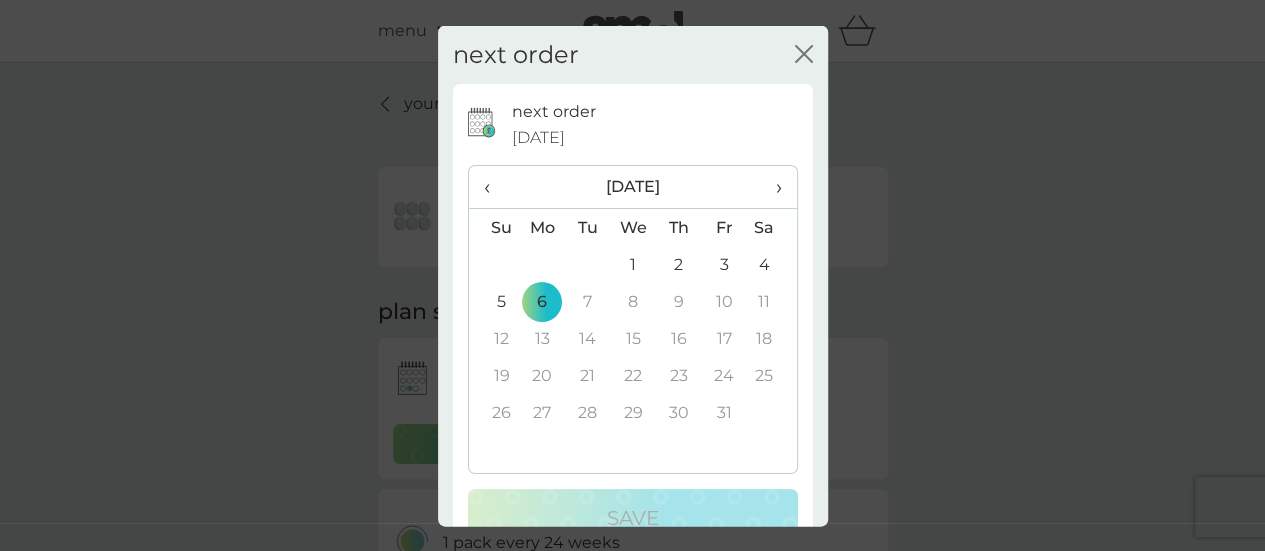 click on "›" at bounding box center [771, 187] 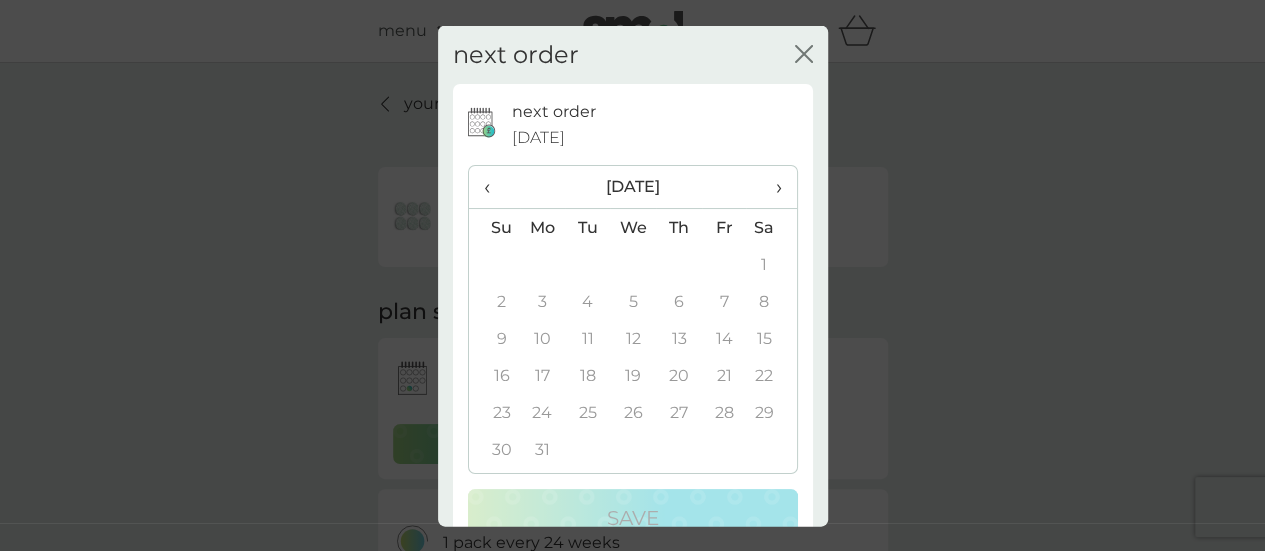click on "‹" at bounding box center (494, 187) 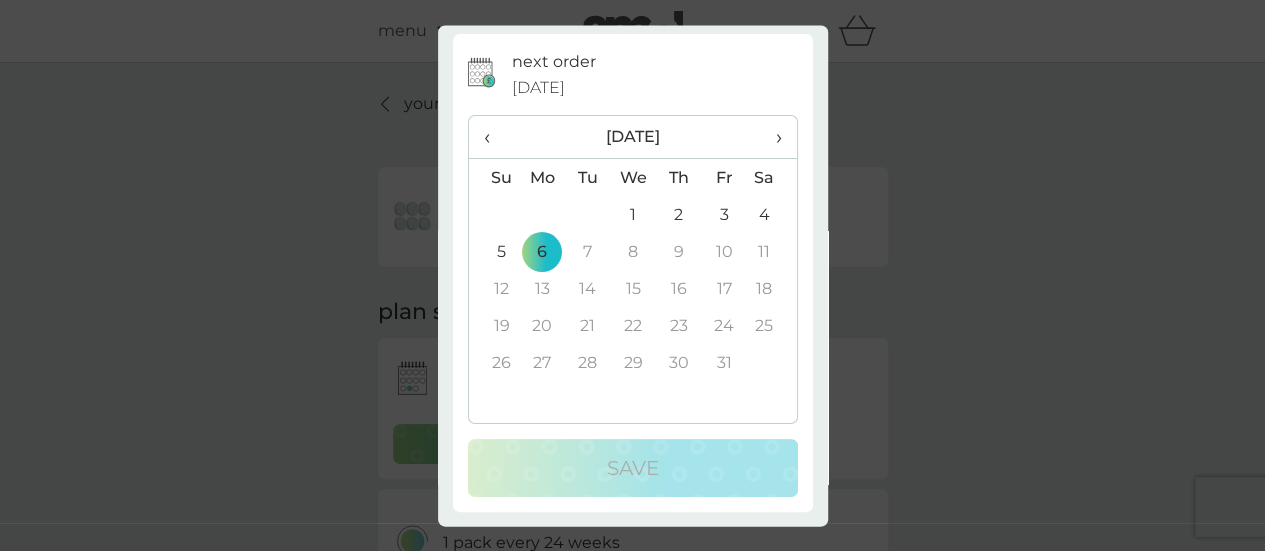 scroll, scrollTop: 0, scrollLeft: 0, axis: both 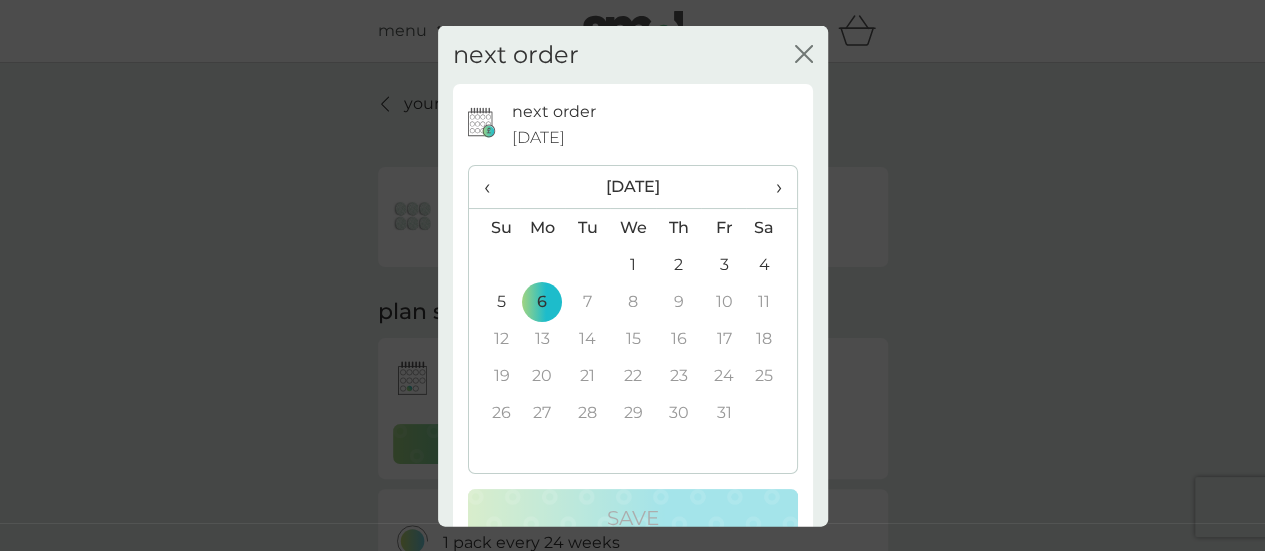 click on "next order close" at bounding box center [633, 54] 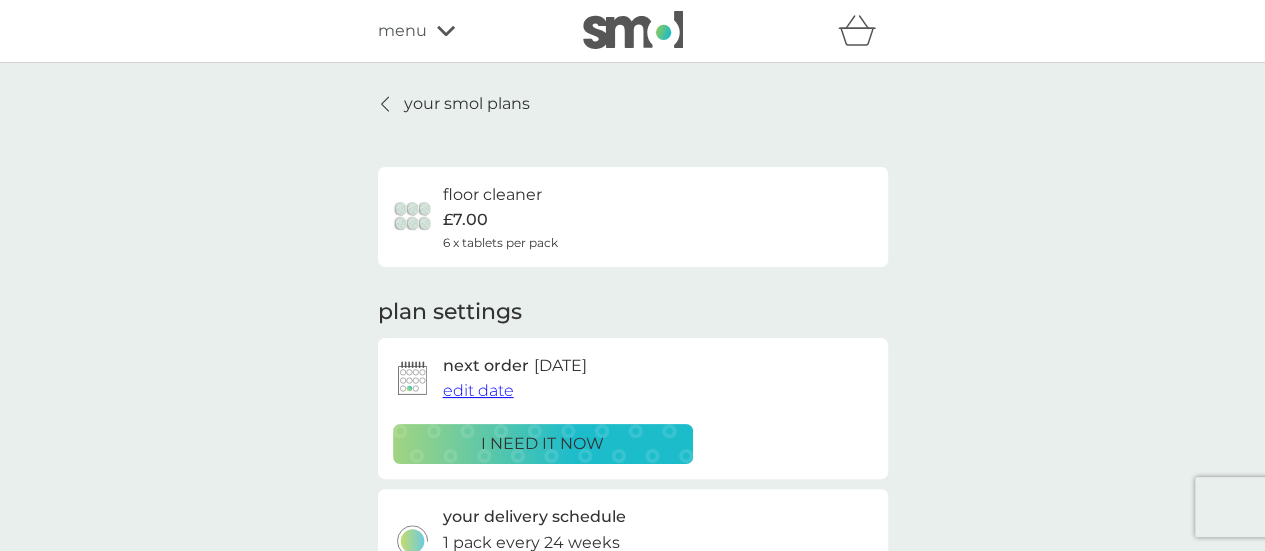 scroll, scrollTop: 600, scrollLeft: 0, axis: vertical 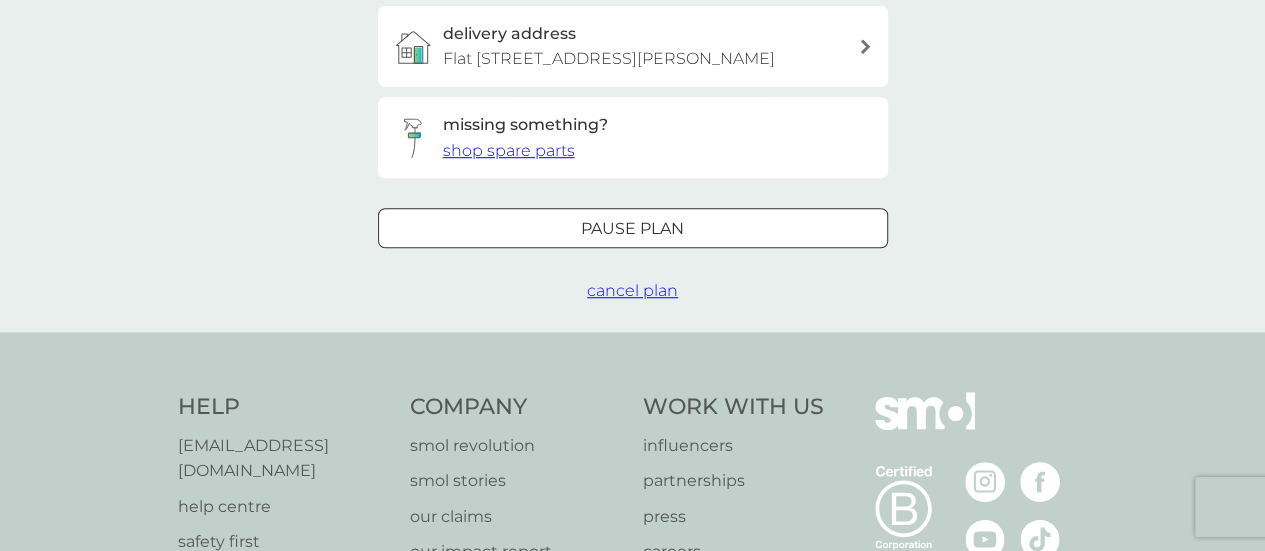 click on "Pause plan" at bounding box center [632, 229] 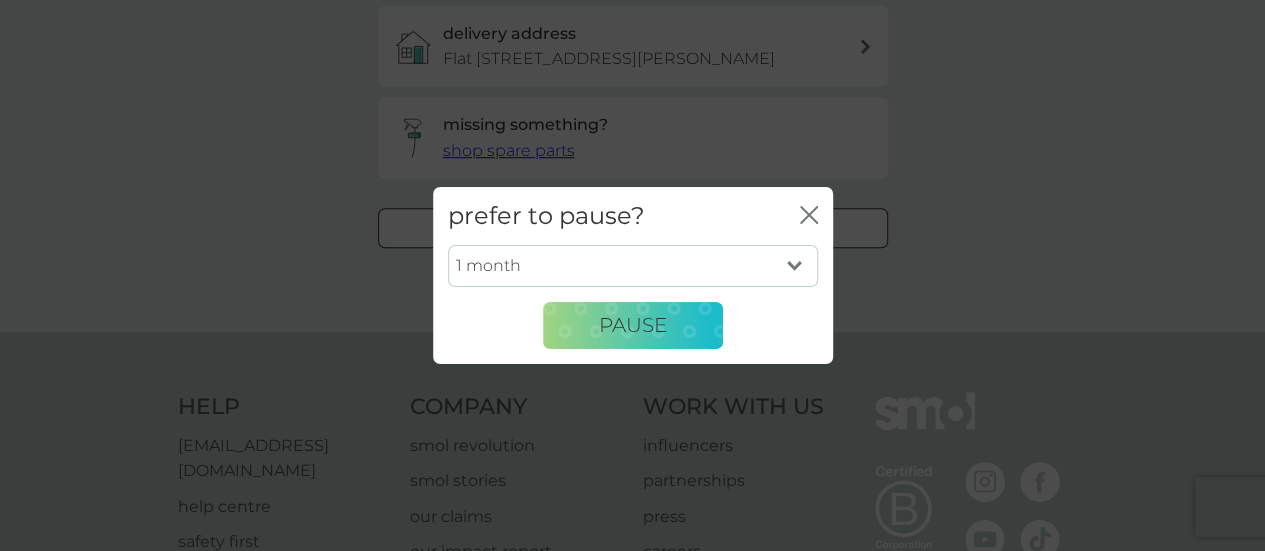click on "1 month 2 months 3 months 4 months 5 months 6 months" at bounding box center (633, 266) 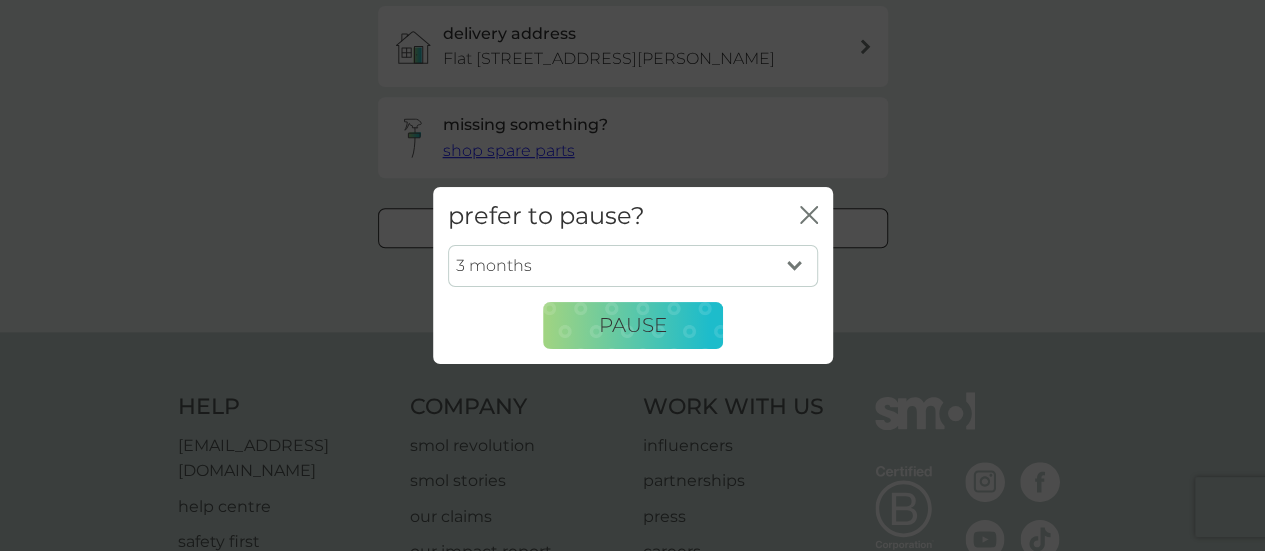click on "1 month 2 months 3 months 4 months 5 months 6 months" at bounding box center [633, 266] 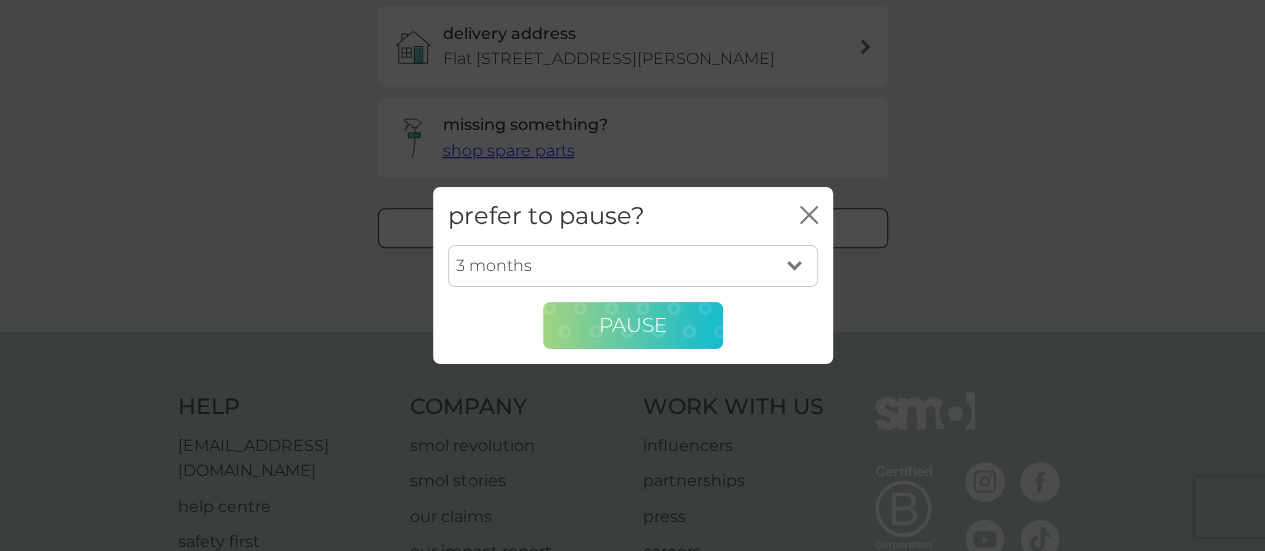 click on "Pause" at bounding box center [633, 325] 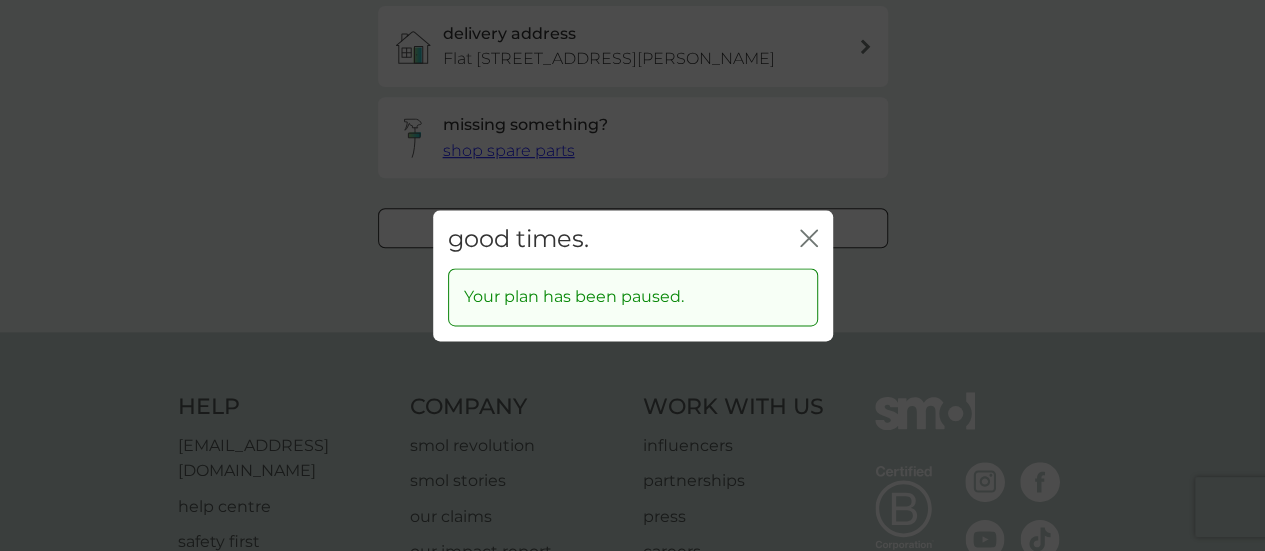click 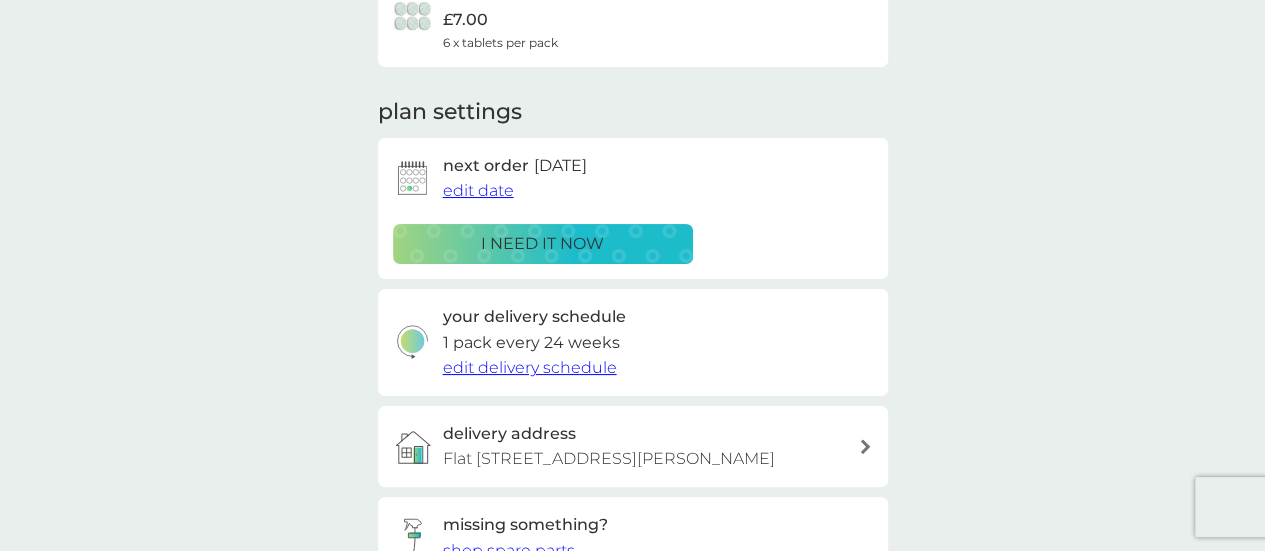 scroll, scrollTop: 0, scrollLeft: 0, axis: both 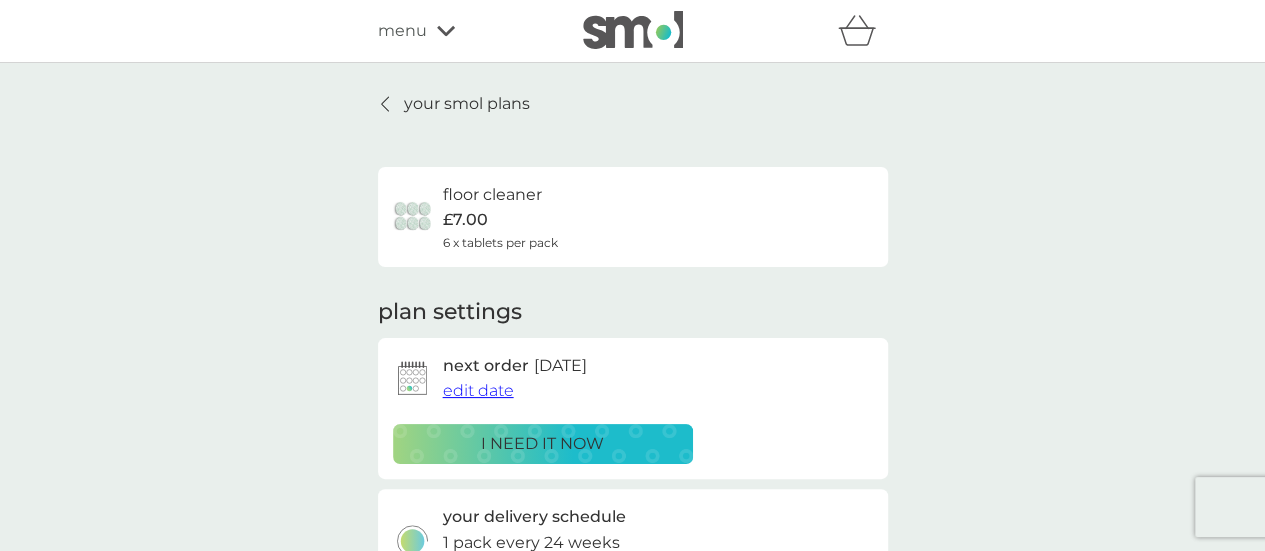 click on "your smol plans" at bounding box center (467, 104) 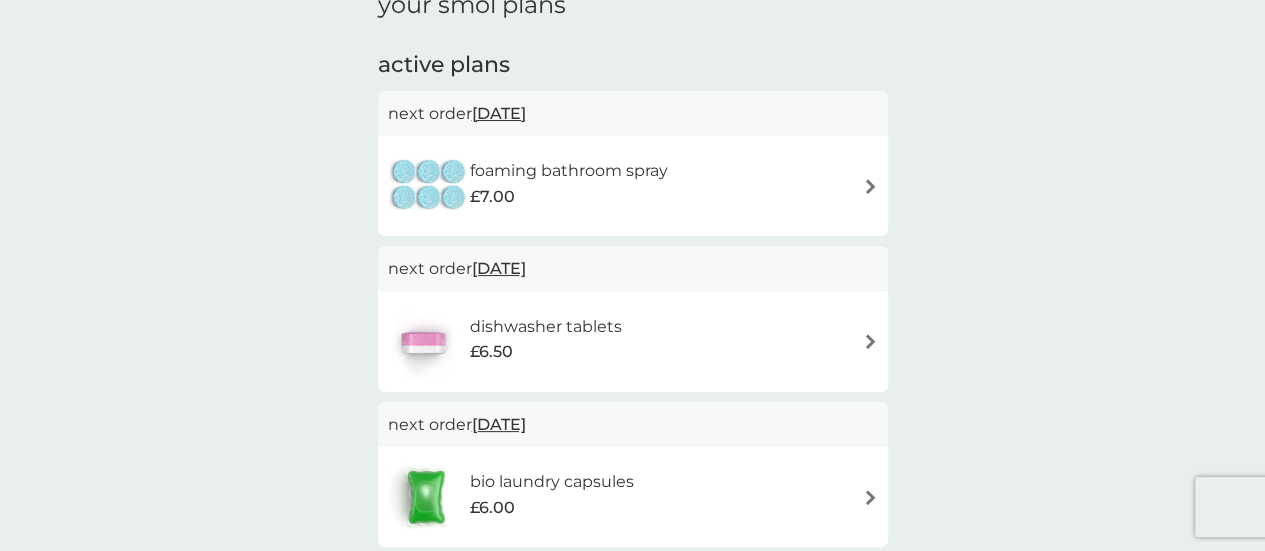 scroll, scrollTop: 0, scrollLeft: 0, axis: both 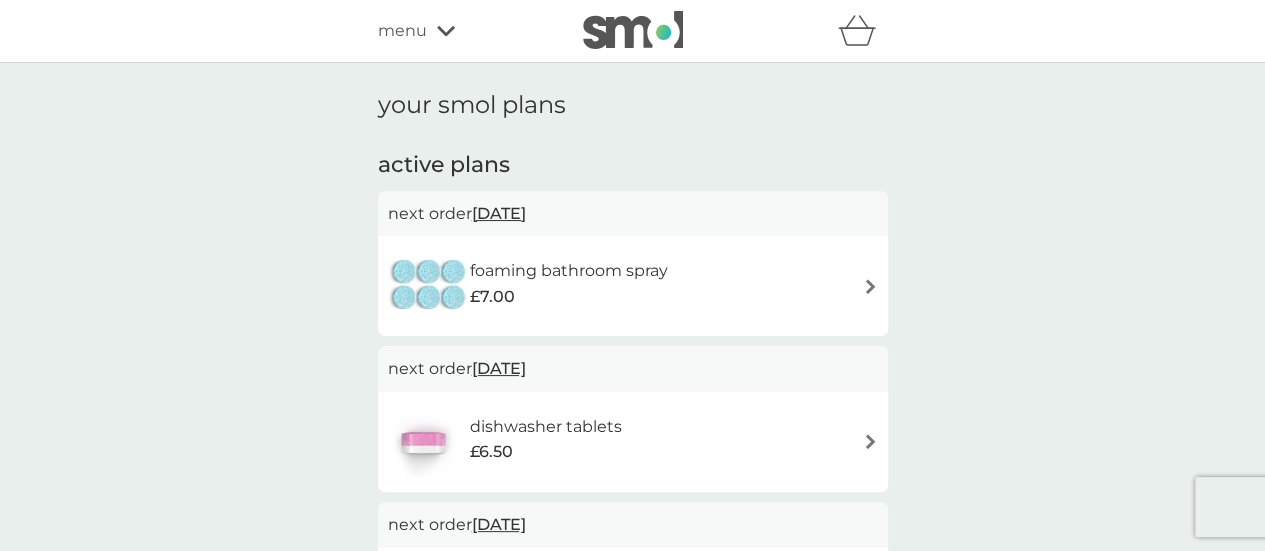 click on "foaming bathroom spray £7.00" at bounding box center (633, 286) 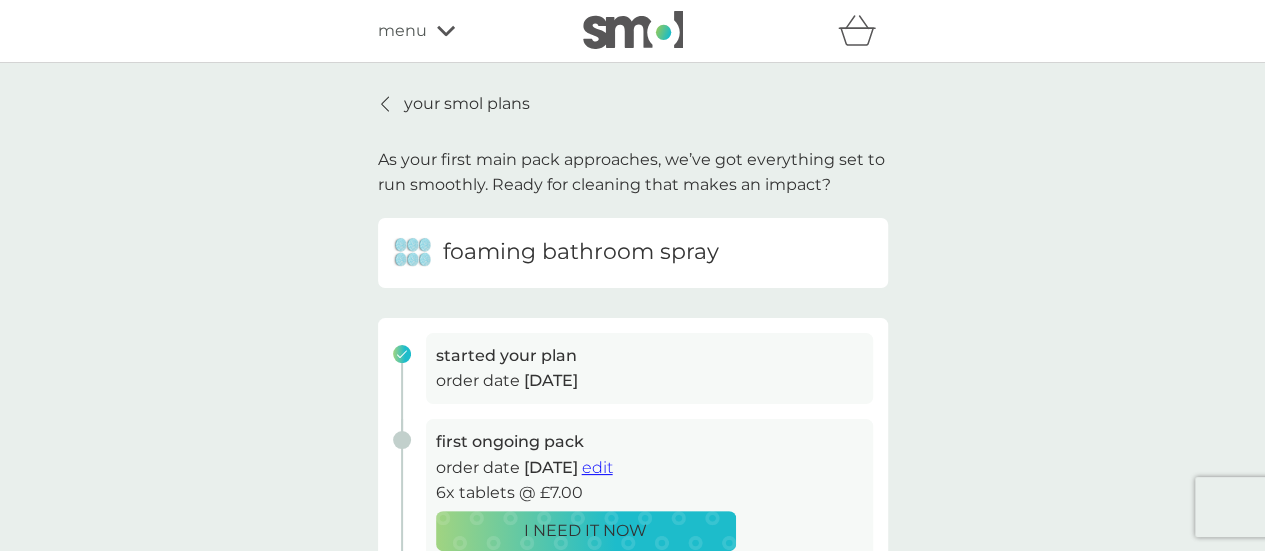scroll, scrollTop: 300, scrollLeft: 0, axis: vertical 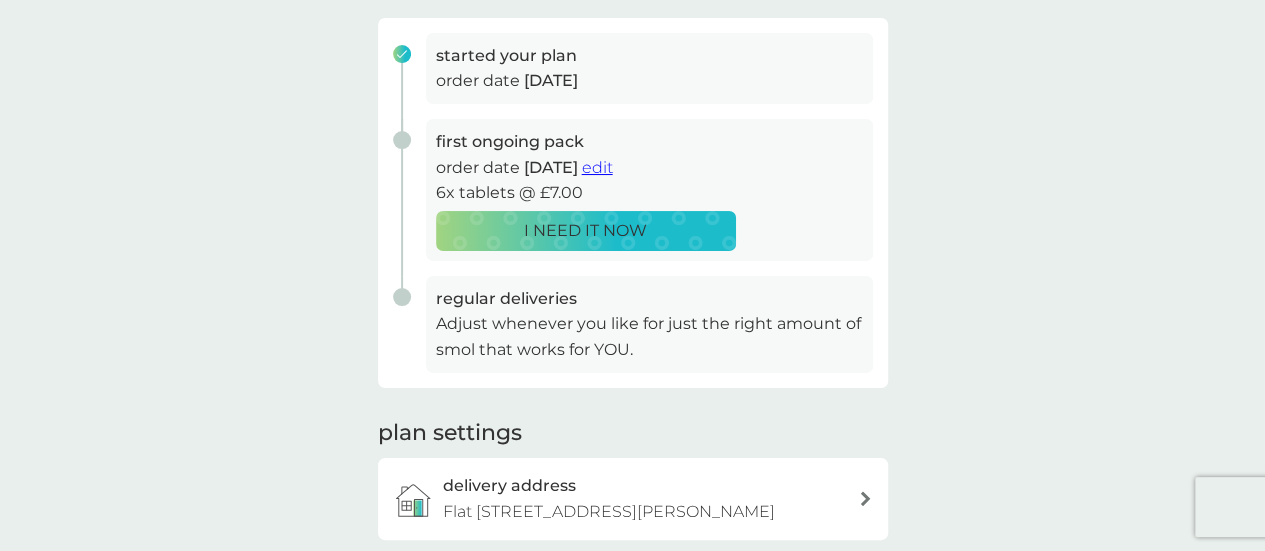 click on "edit" at bounding box center [597, 167] 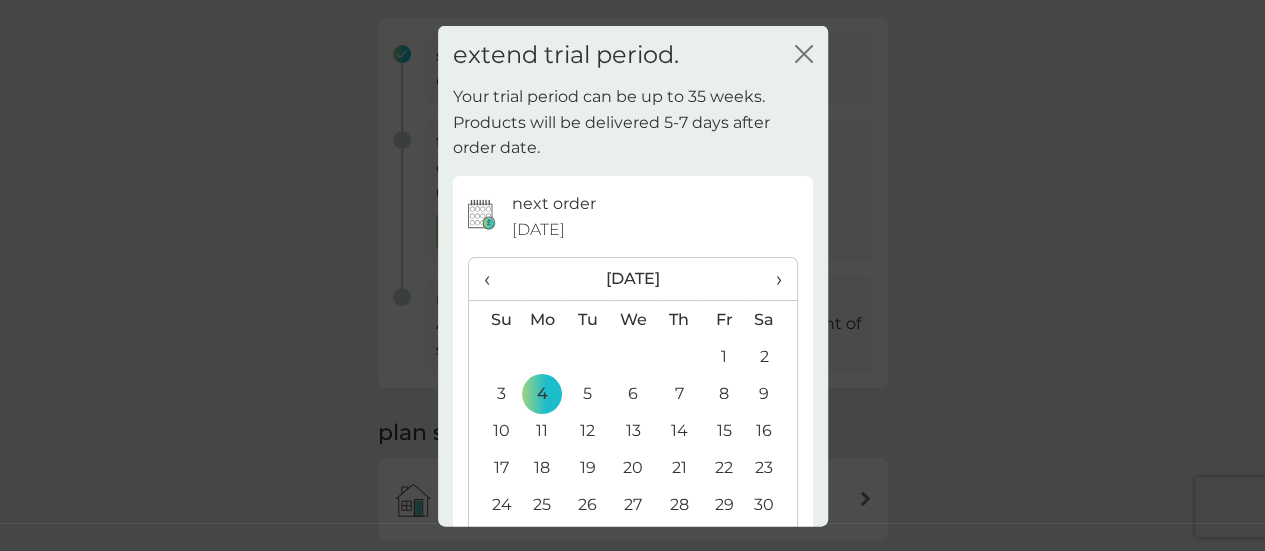 click on "›" at bounding box center [771, 279] 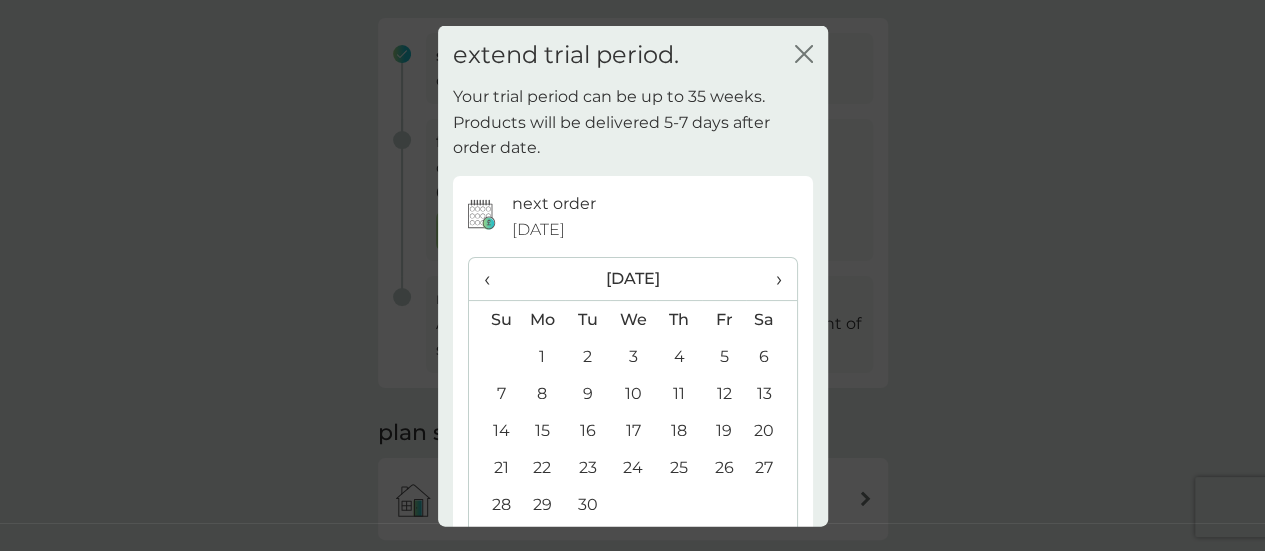 click on "›" at bounding box center (771, 279) 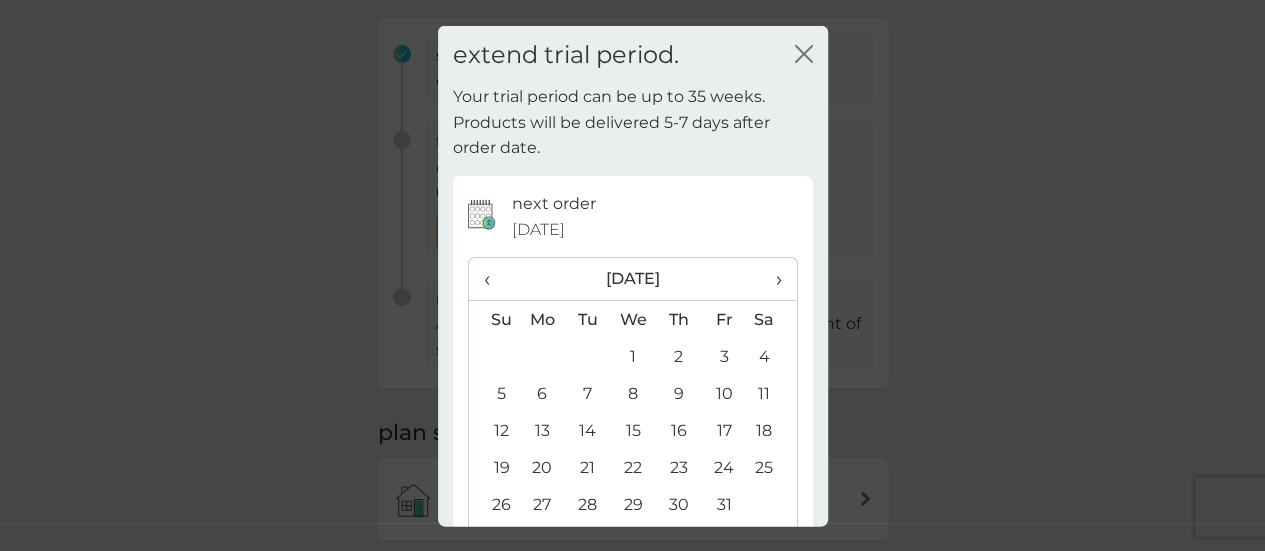 click on "‹" at bounding box center (494, 279) 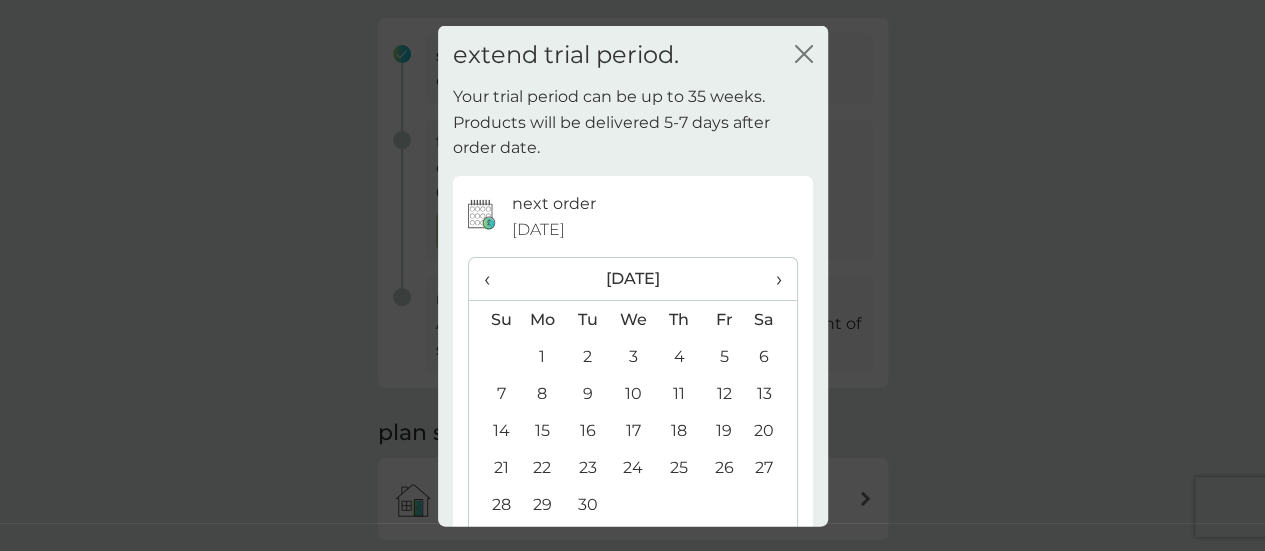 click on "1" at bounding box center [543, 356] 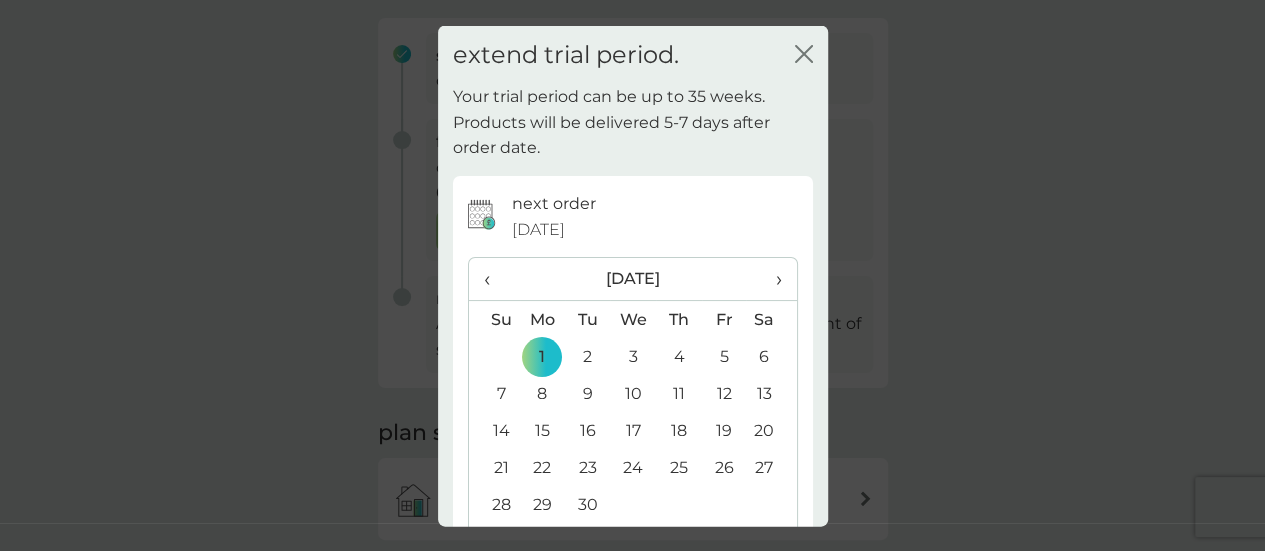 scroll, scrollTop: 141, scrollLeft: 0, axis: vertical 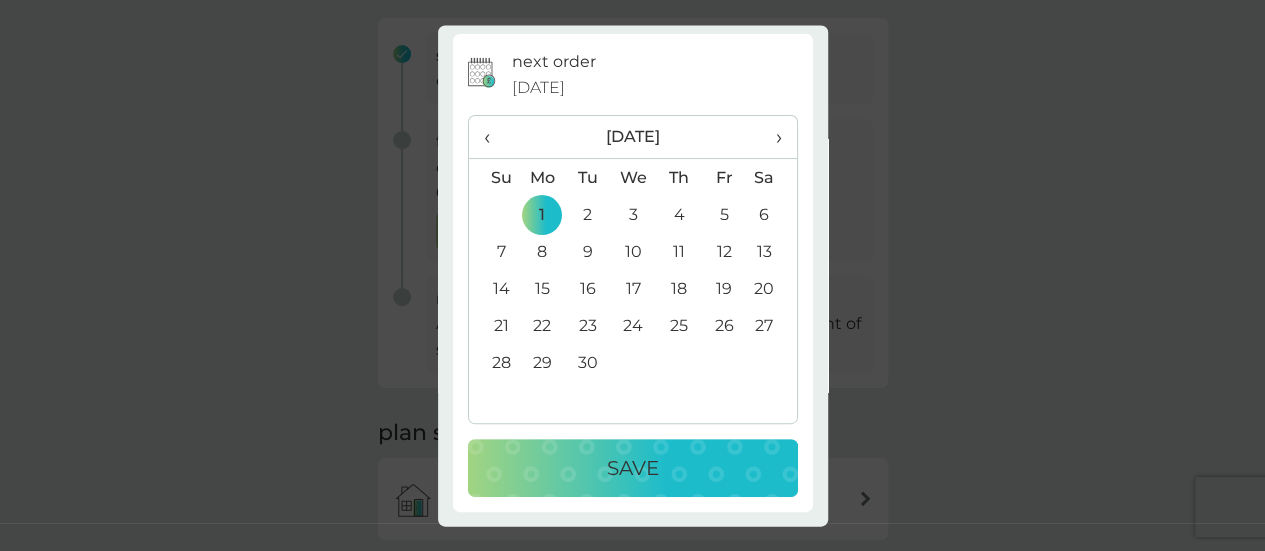 click on "Save" at bounding box center (633, 469) 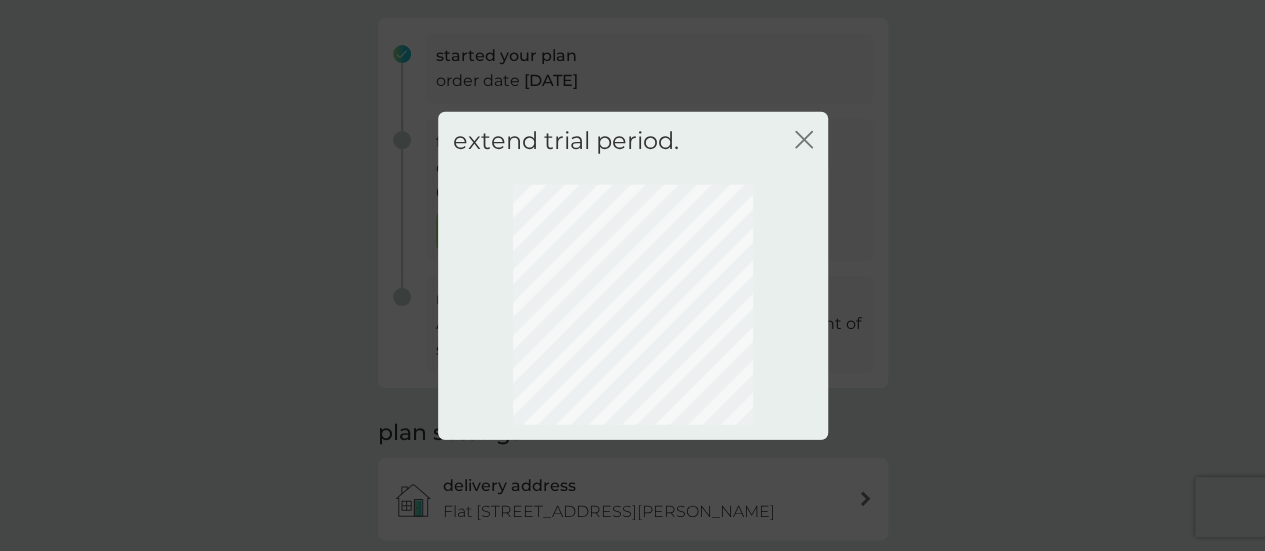 scroll, scrollTop: 287, scrollLeft: 0, axis: vertical 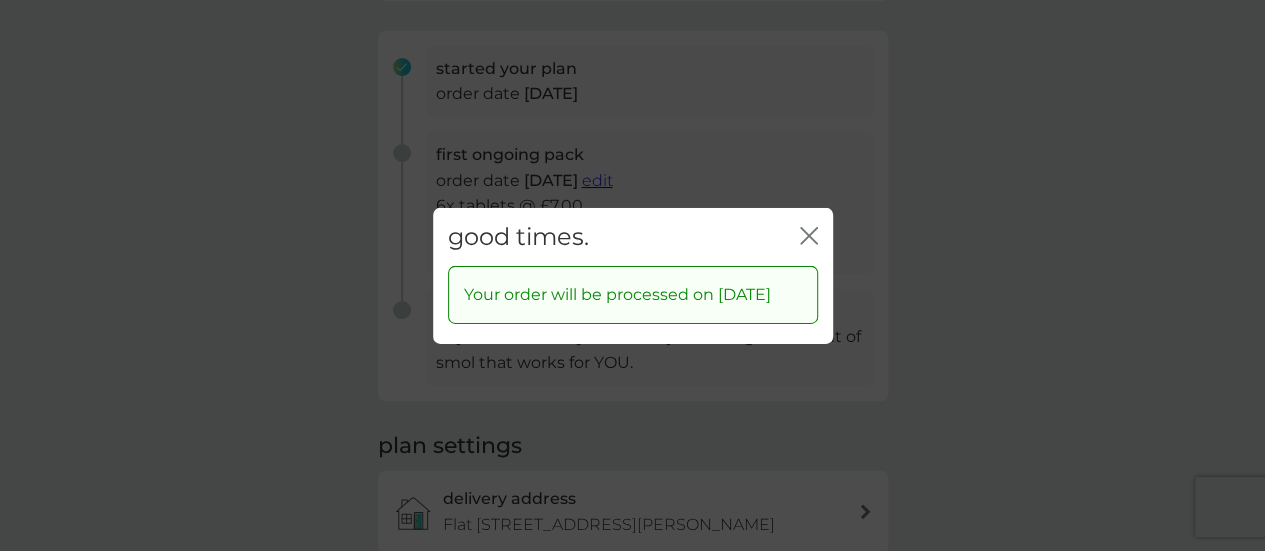 click 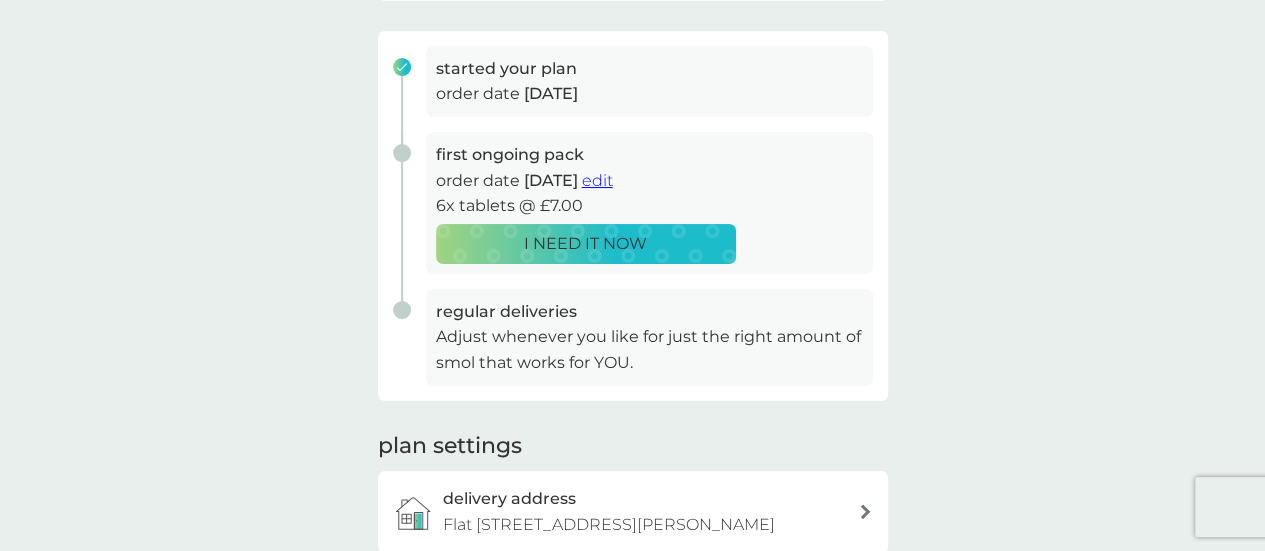scroll, scrollTop: 0, scrollLeft: 0, axis: both 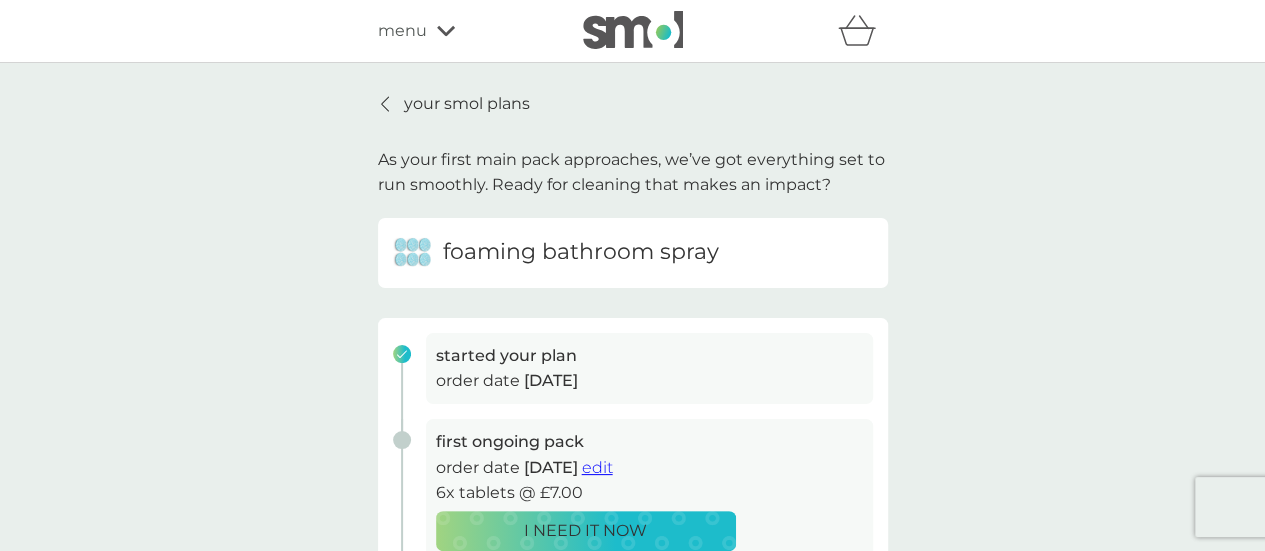 click on "your smol plans" at bounding box center [467, 104] 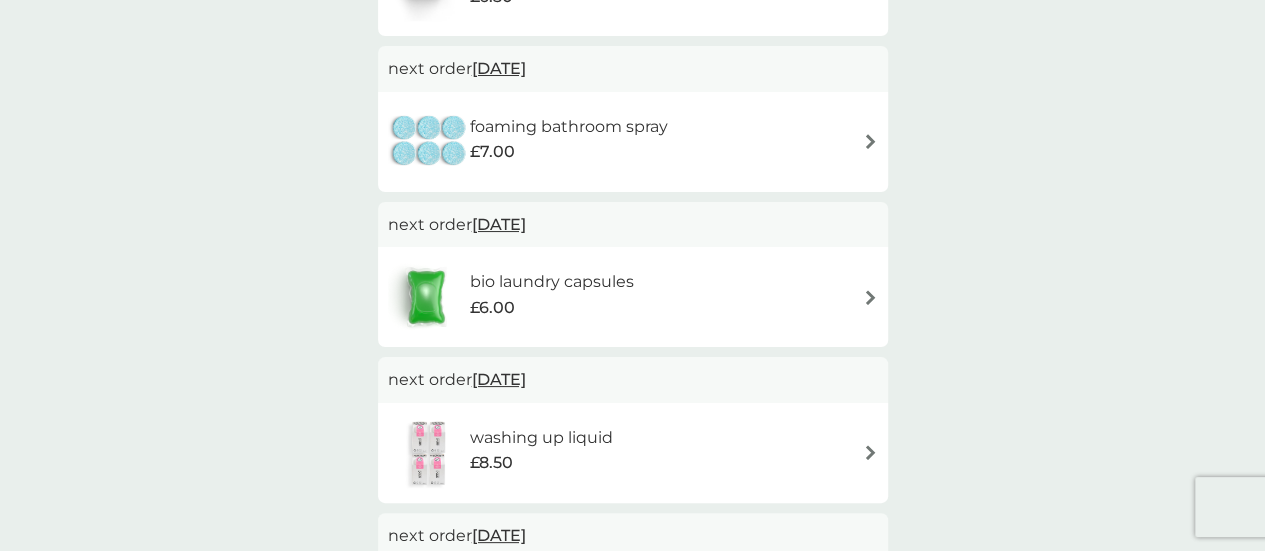 scroll, scrollTop: 0, scrollLeft: 0, axis: both 